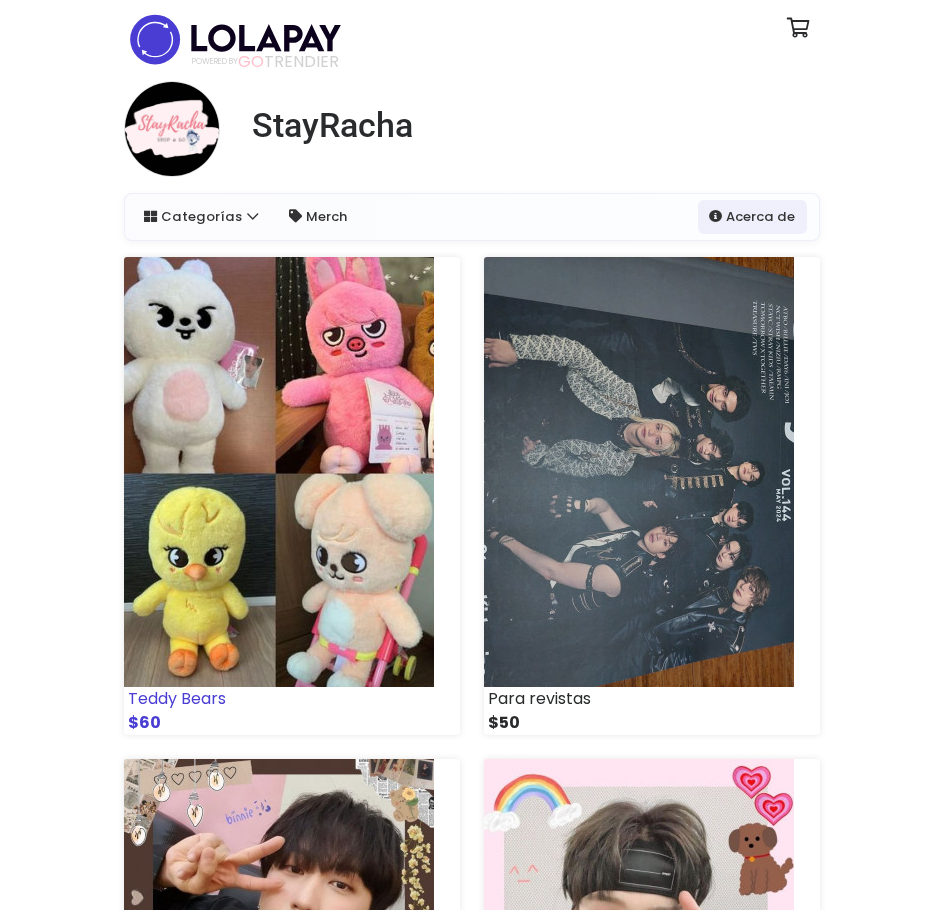 scroll, scrollTop: 0, scrollLeft: 0, axis: both 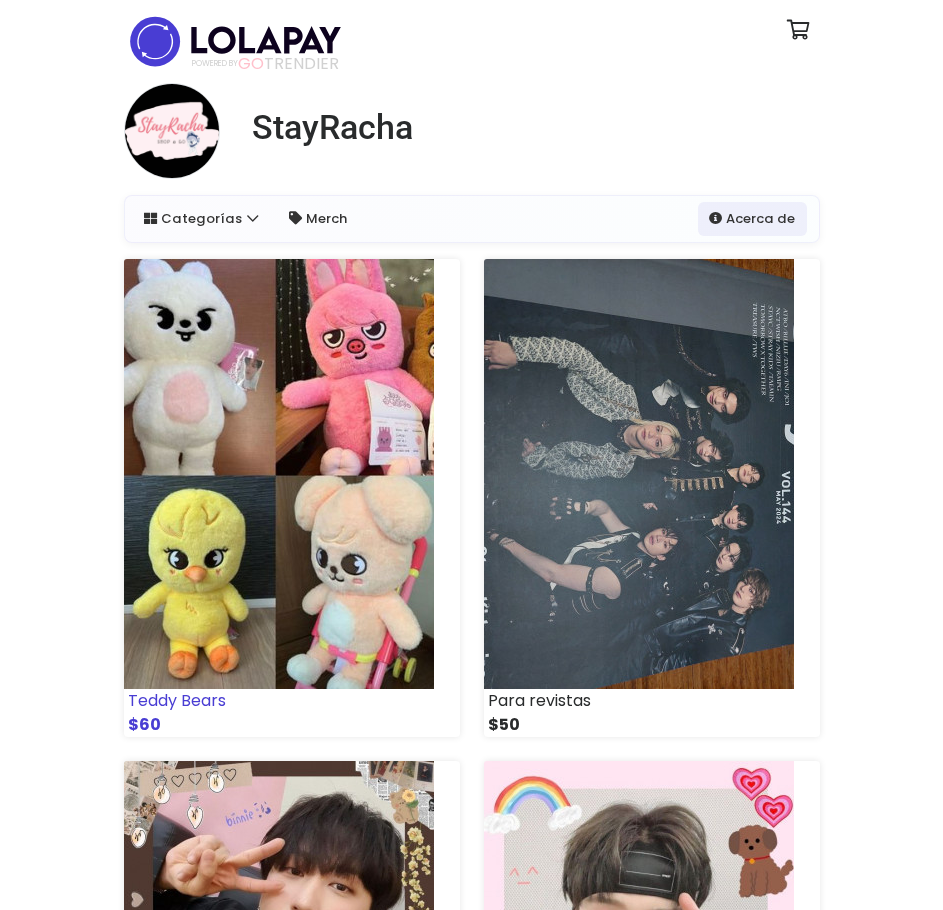 click at bounding box center [279, 474] 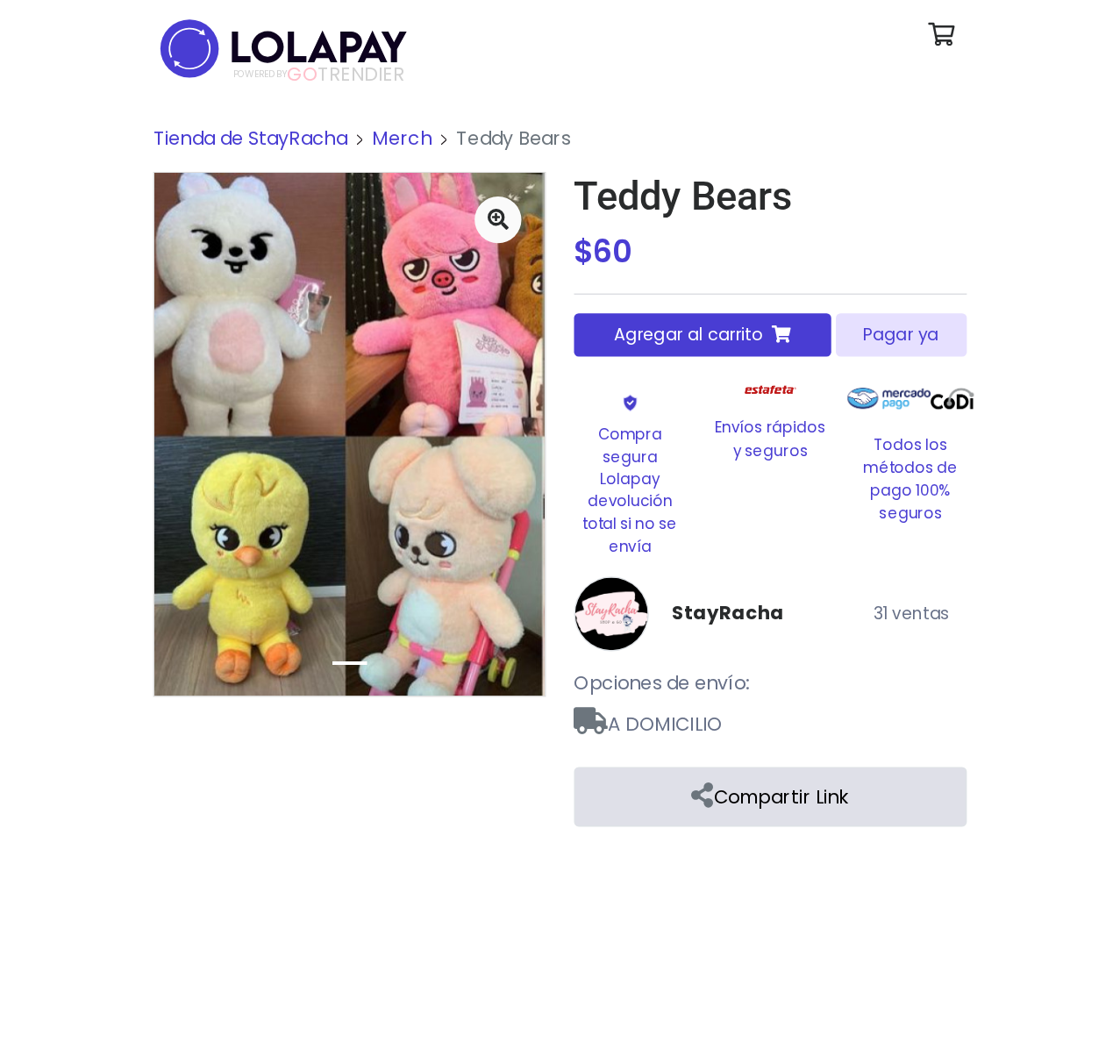 scroll, scrollTop: 0, scrollLeft: 0, axis: both 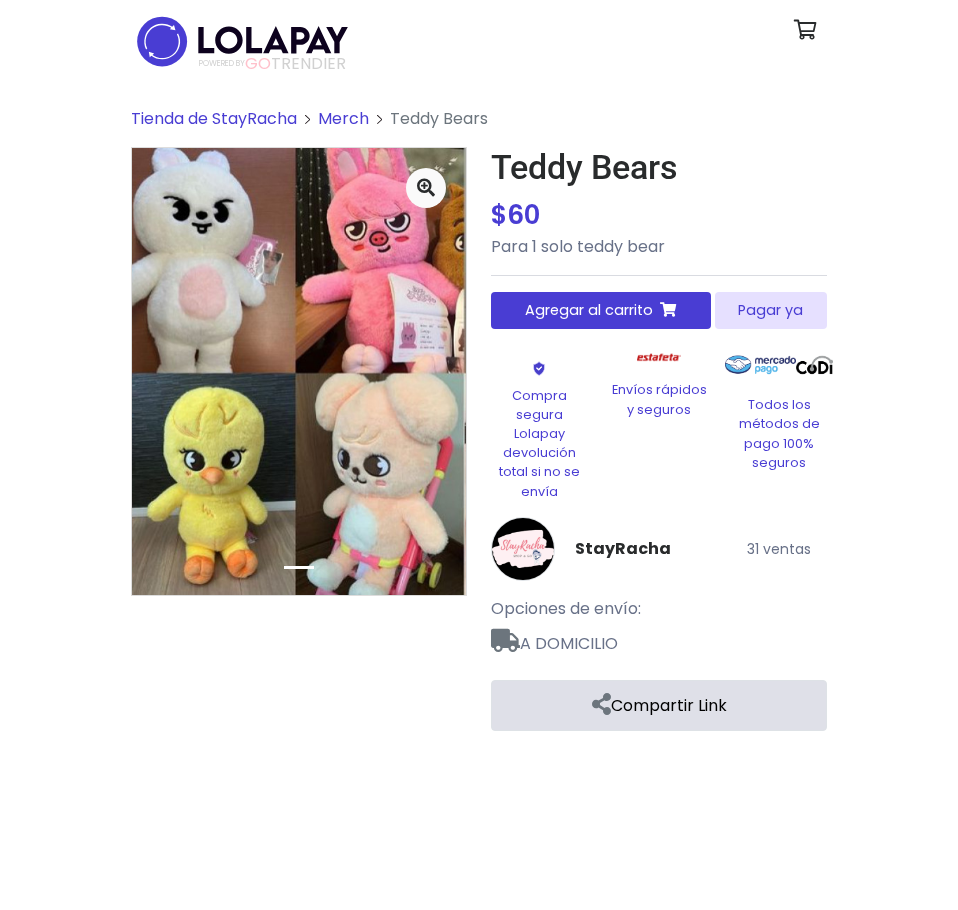 click on "Pagar ya" at bounding box center [771, 310] 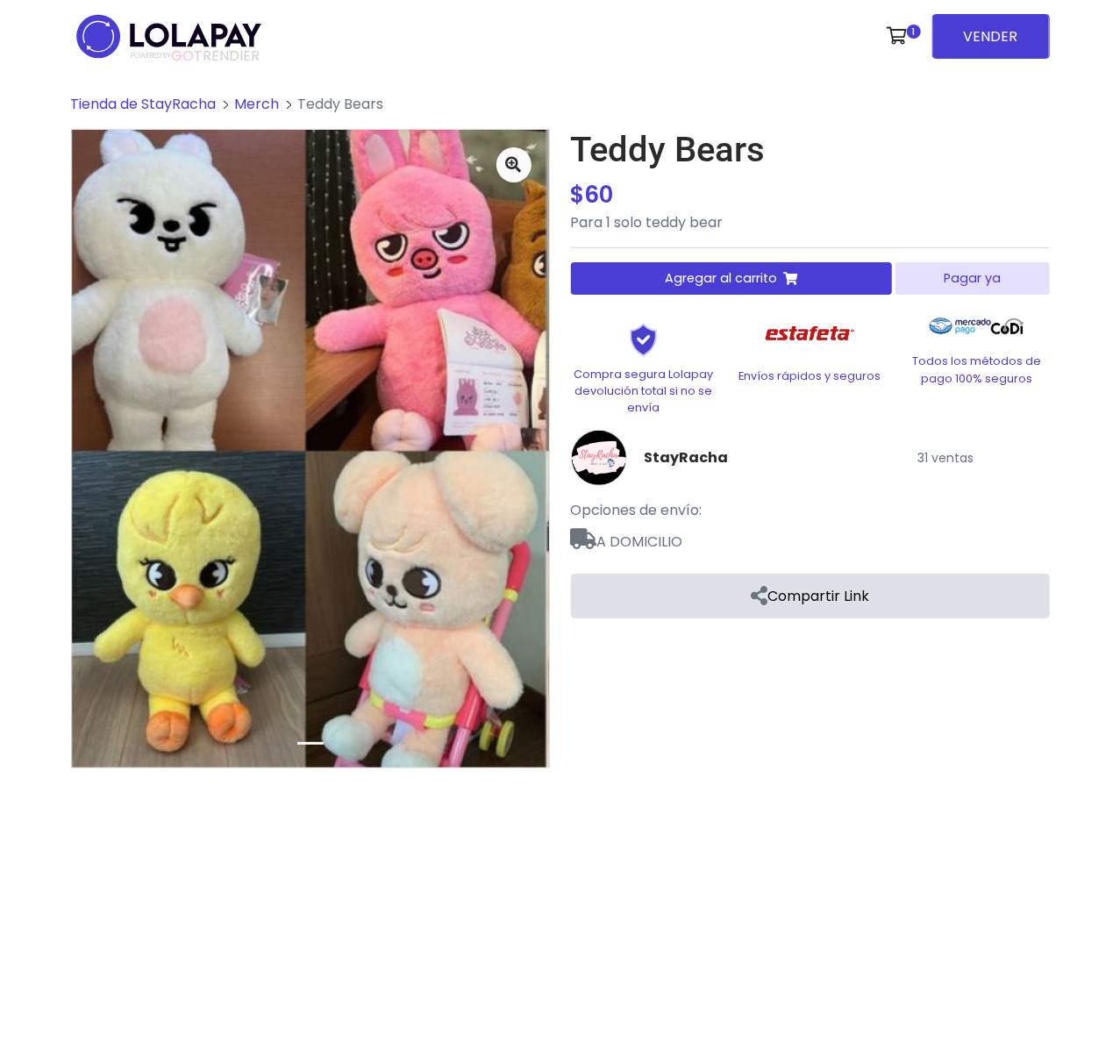 click on "Pagar ya" at bounding box center (972, 278) 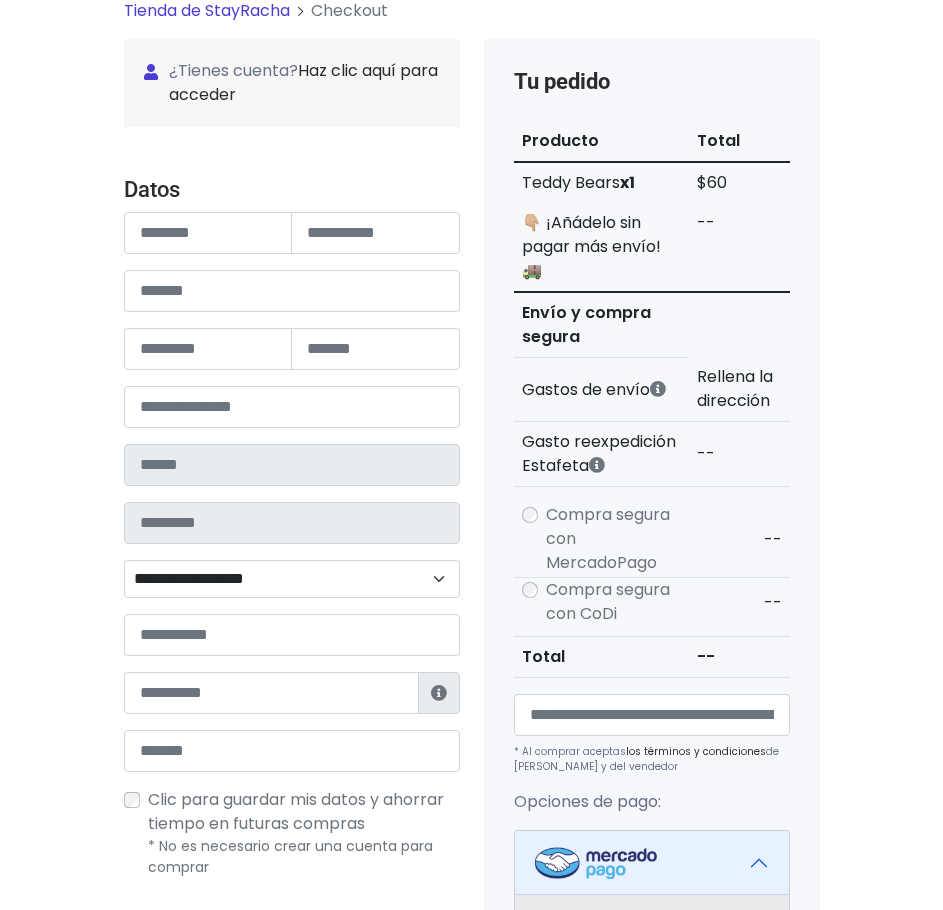 scroll, scrollTop: 200, scrollLeft: 0, axis: vertical 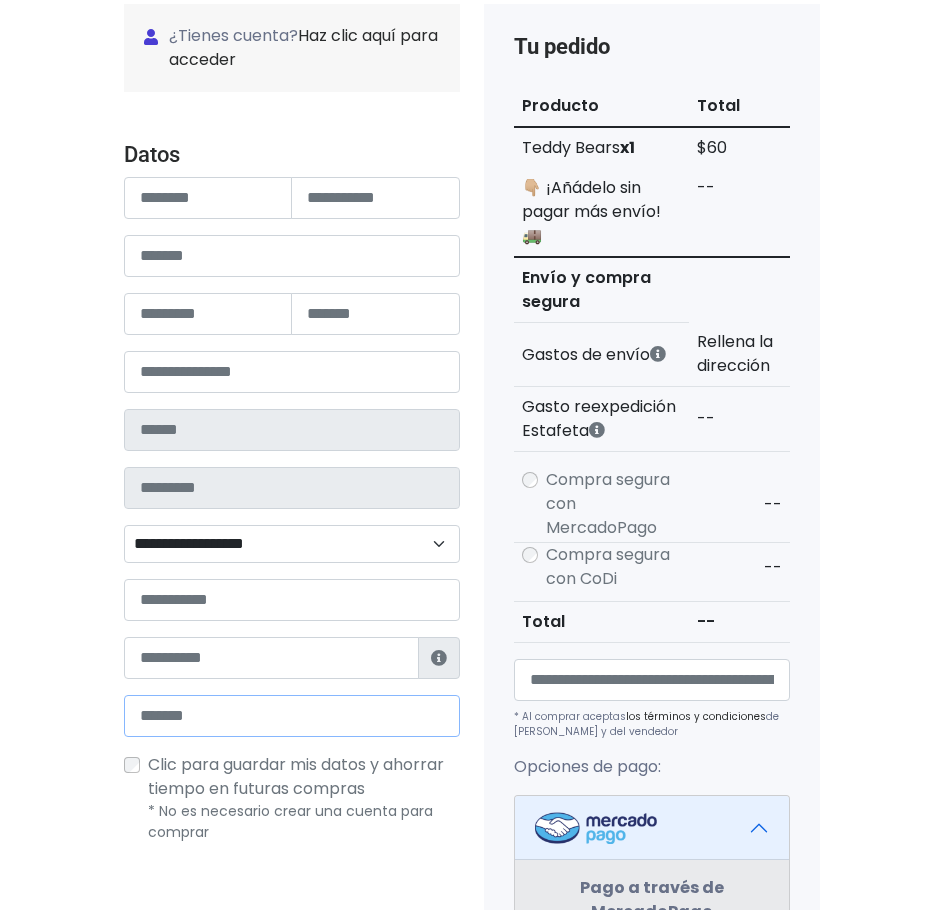 type on "**********" 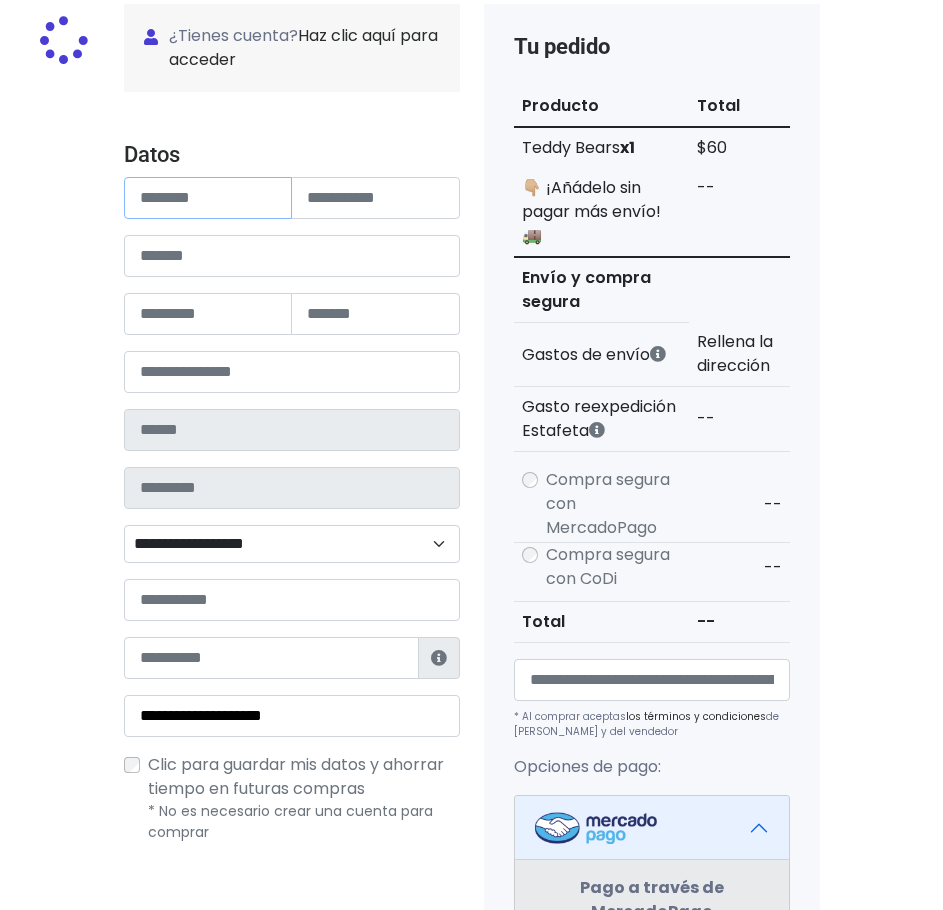 click at bounding box center (208, 198) 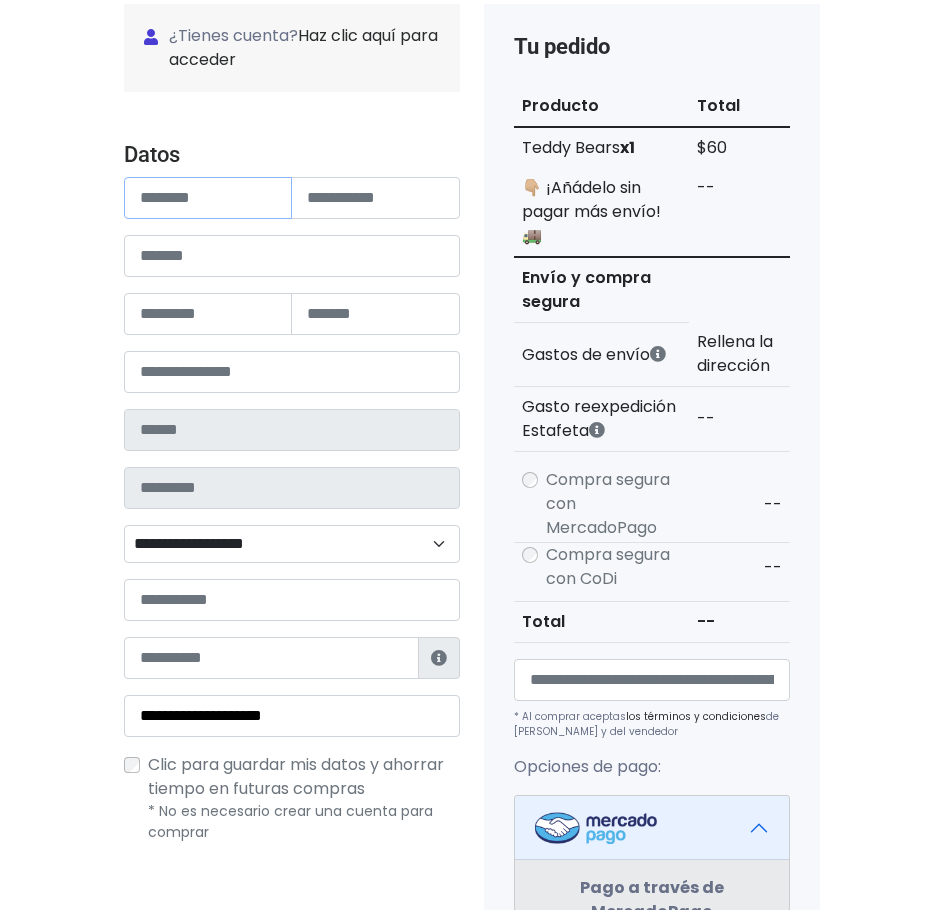 type on "********" 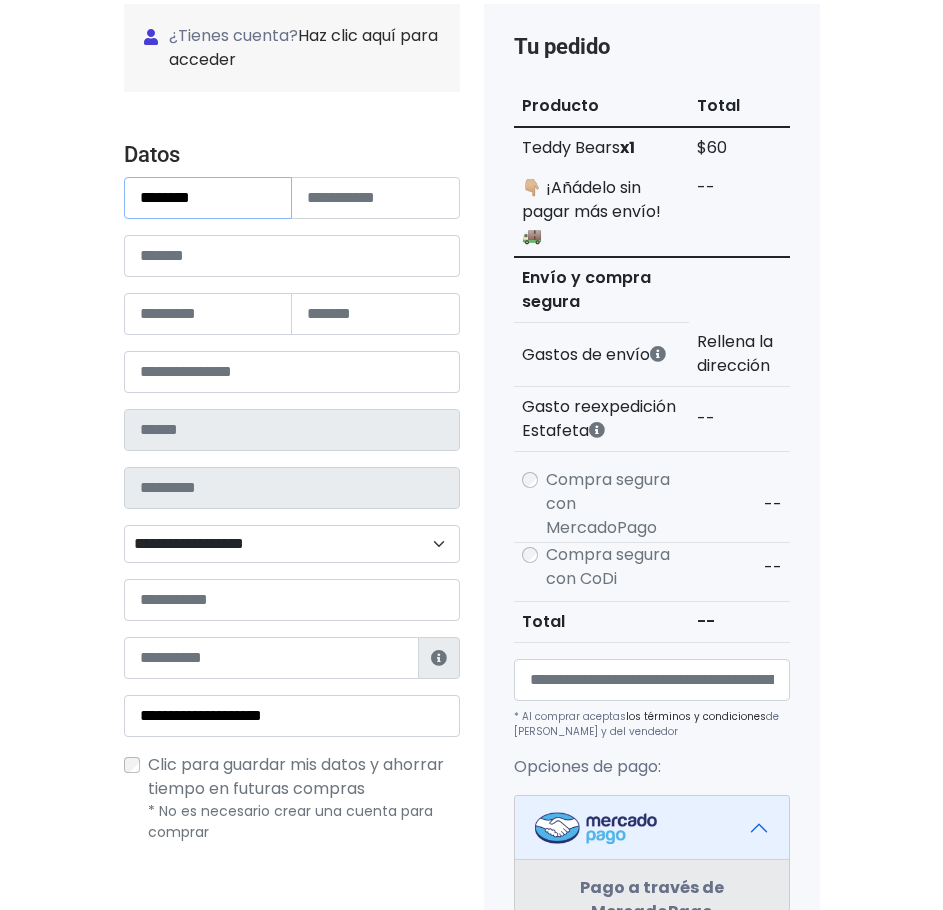 type on "*********" 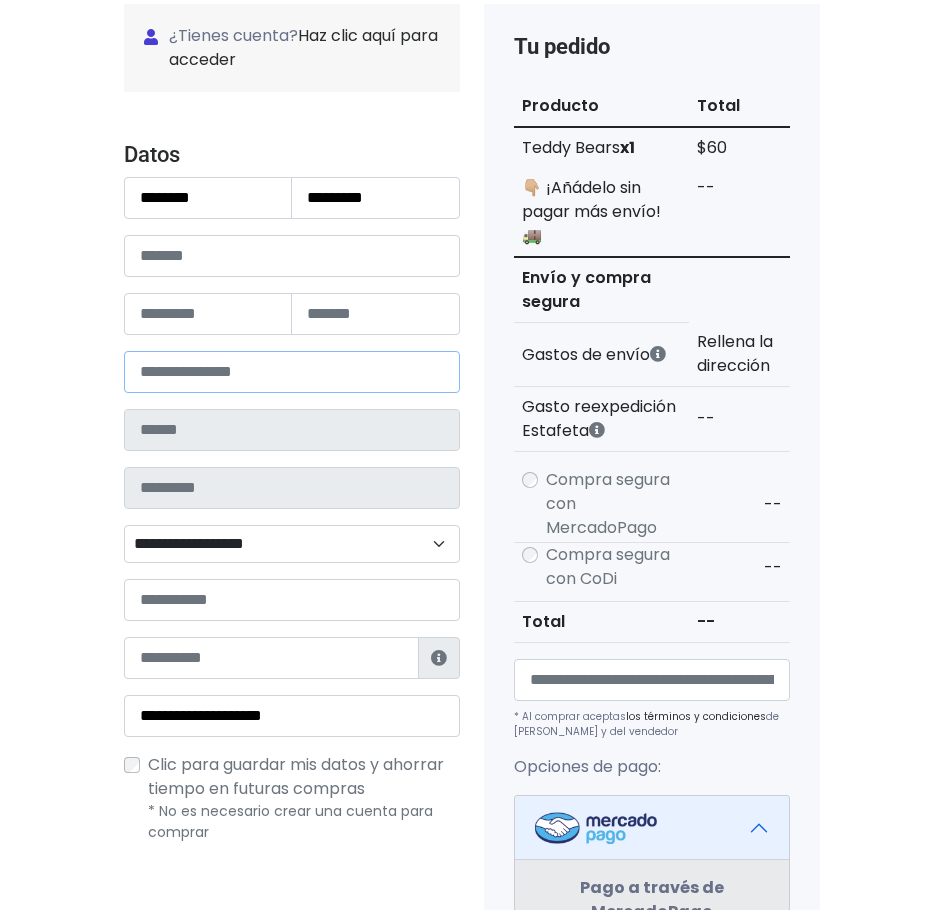 type on "**********" 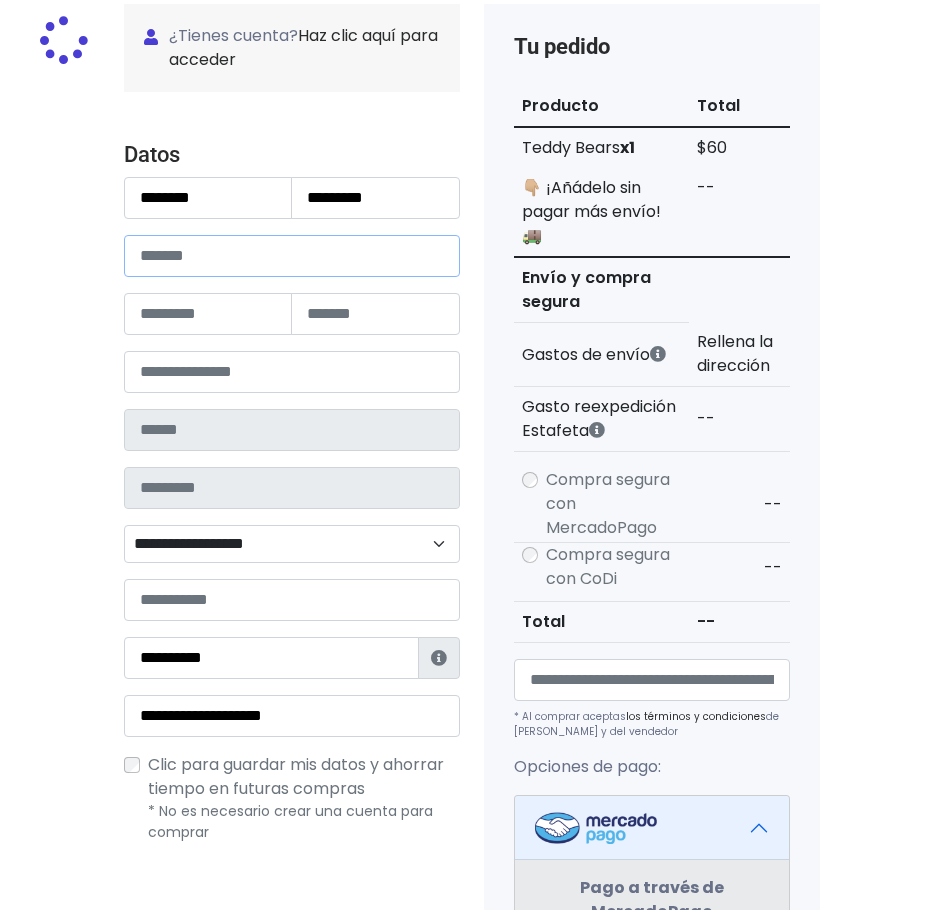 click at bounding box center (292, 256) 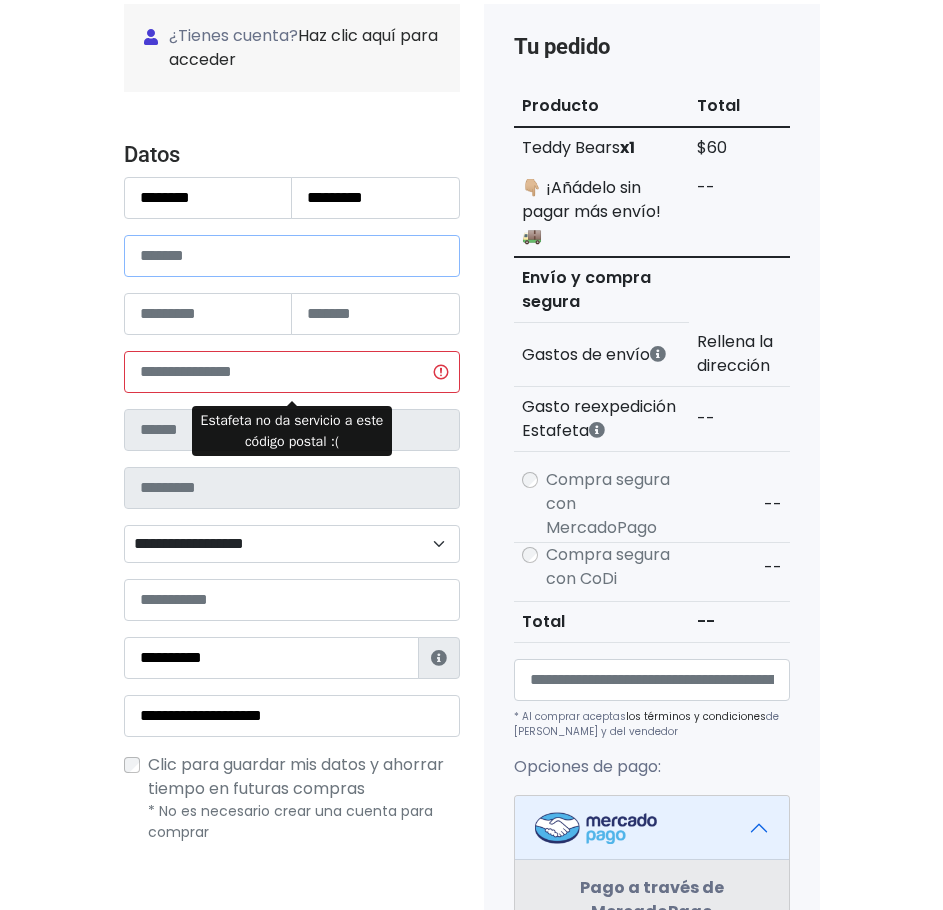 type on "**********" 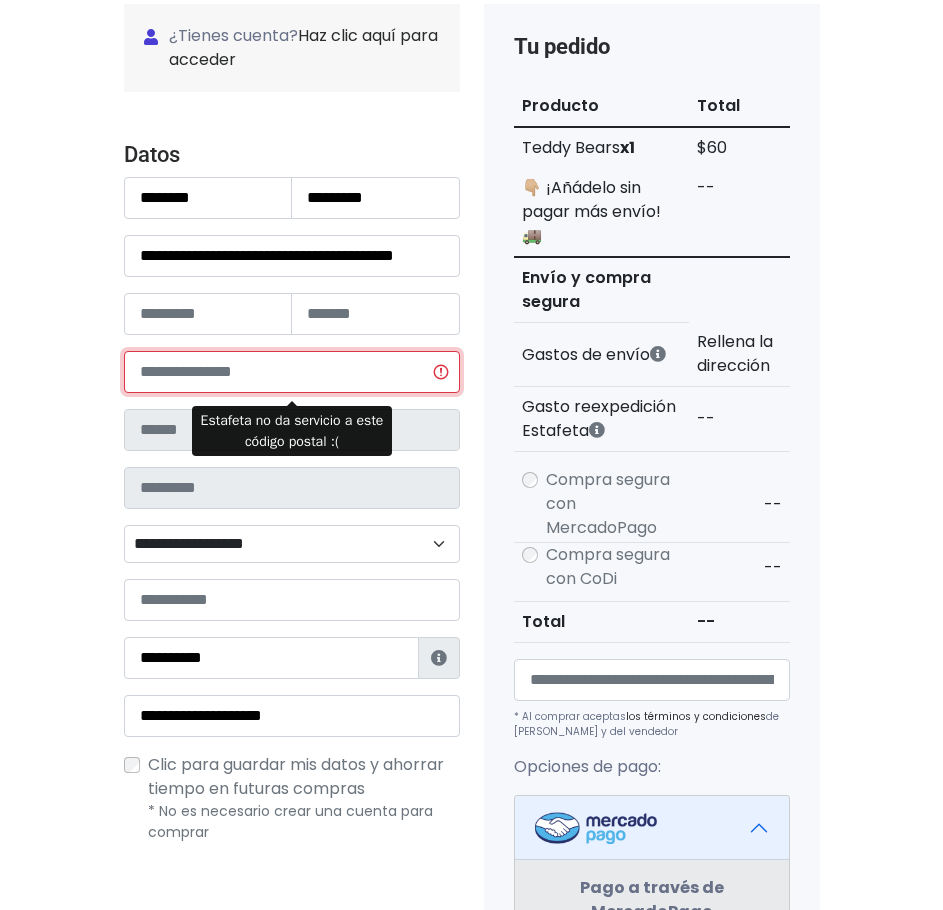 drag, startPoint x: 197, startPoint y: 376, endPoint x: 36, endPoint y: 376, distance: 161 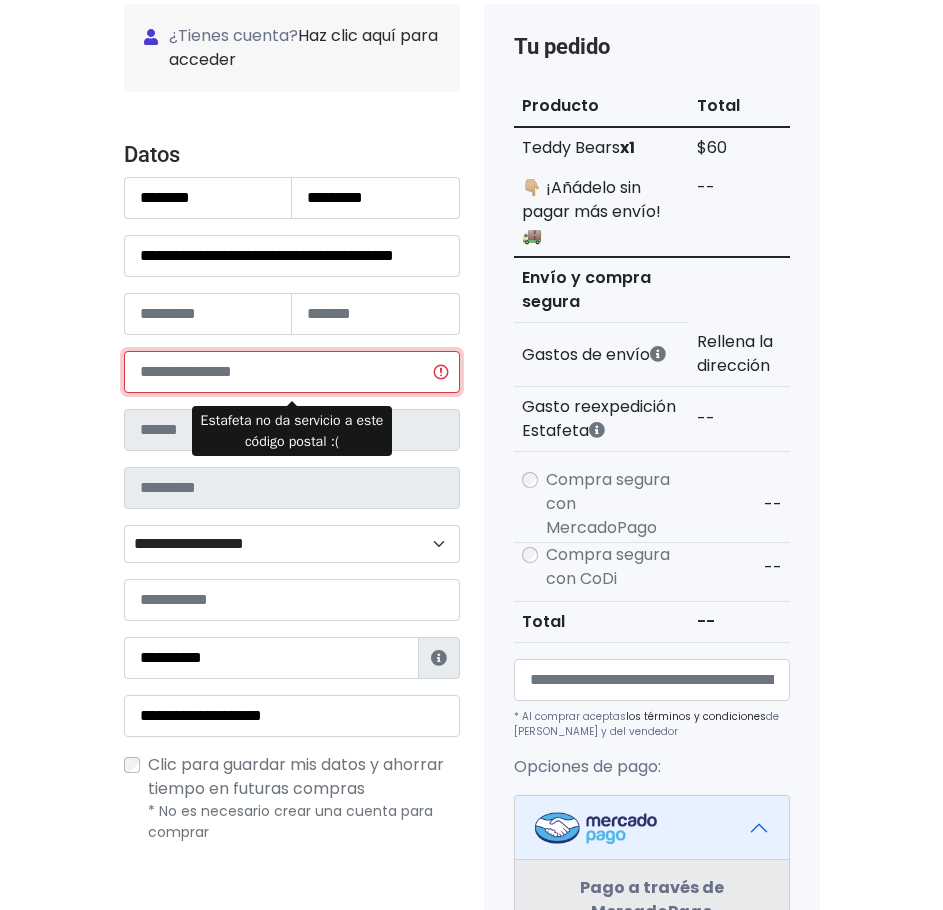 type on "*****" 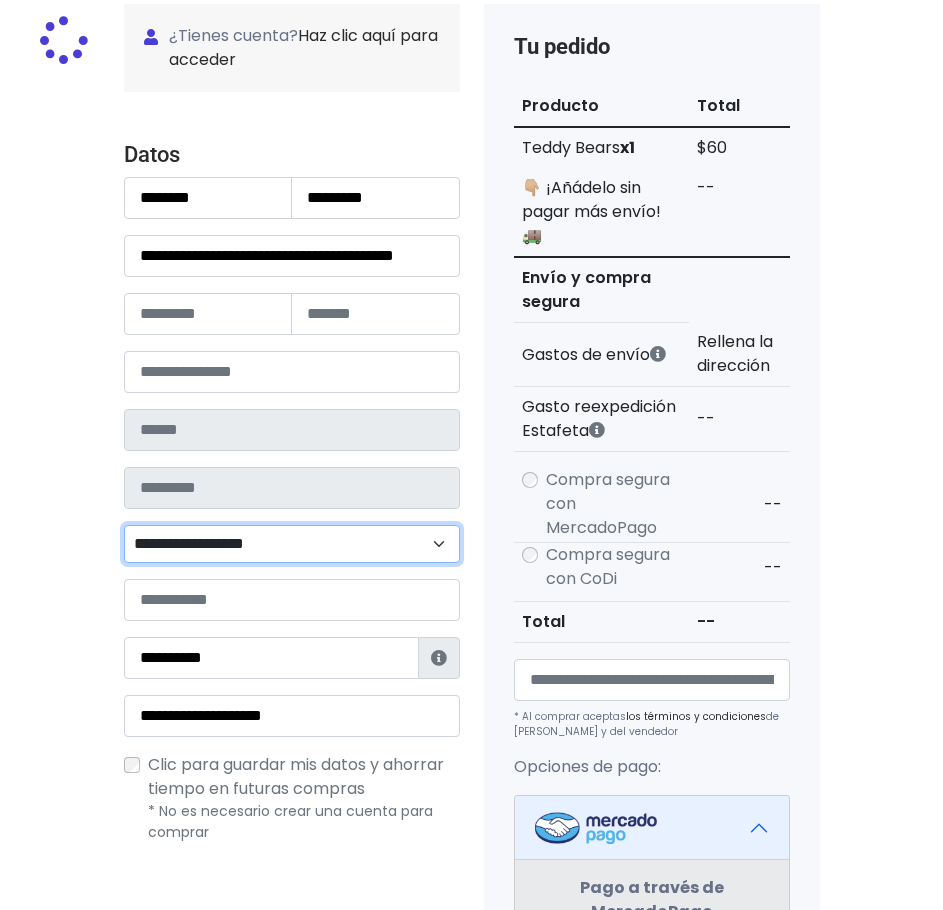type on "**********" 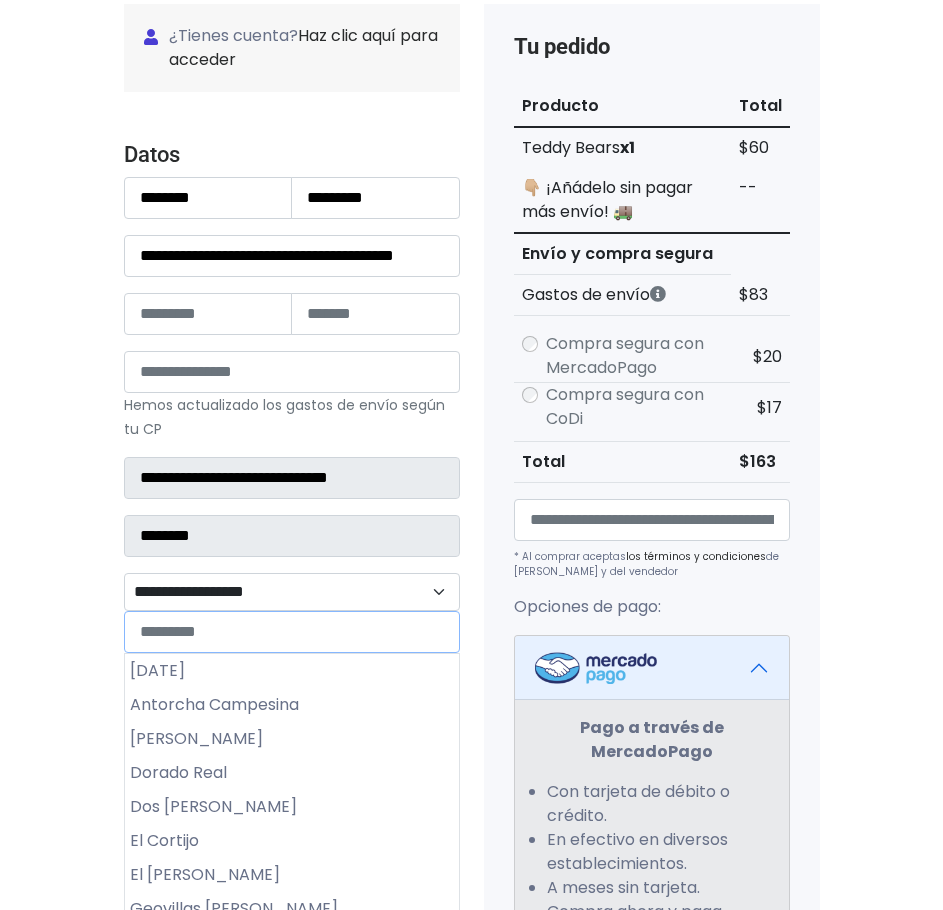 click on "**********" at bounding box center [292, 592] 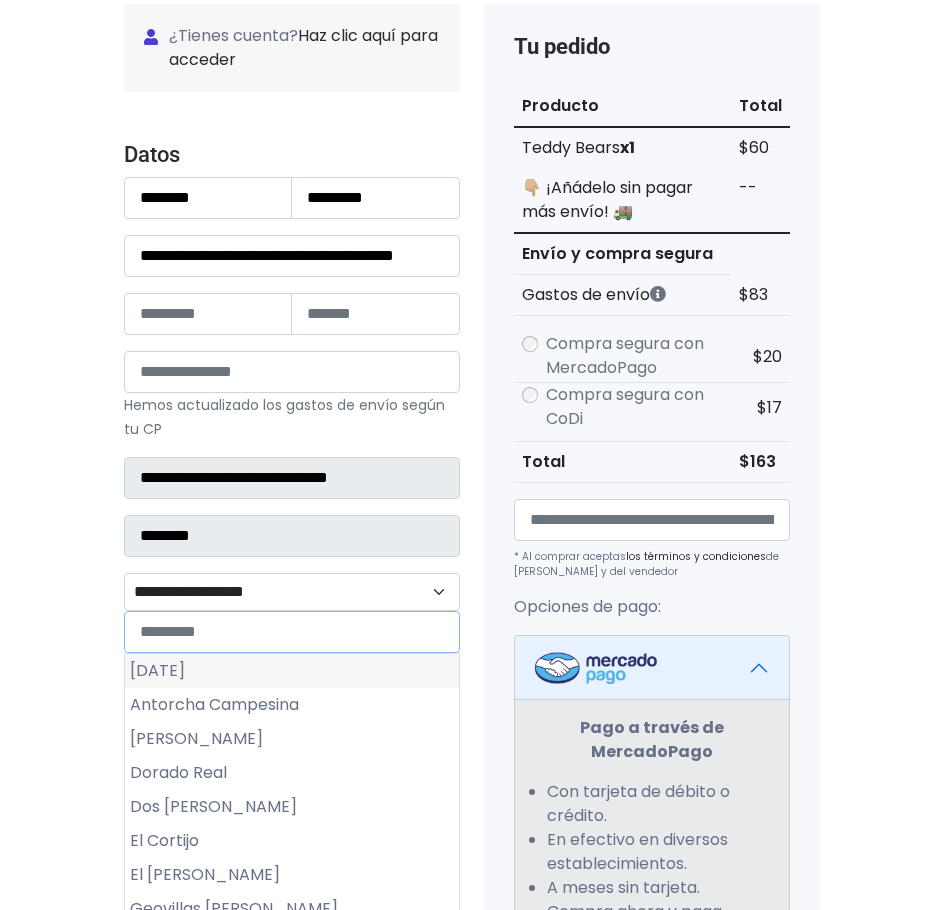 scroll, scrollTop: 300, scrollLeft: 0, axis: vertical 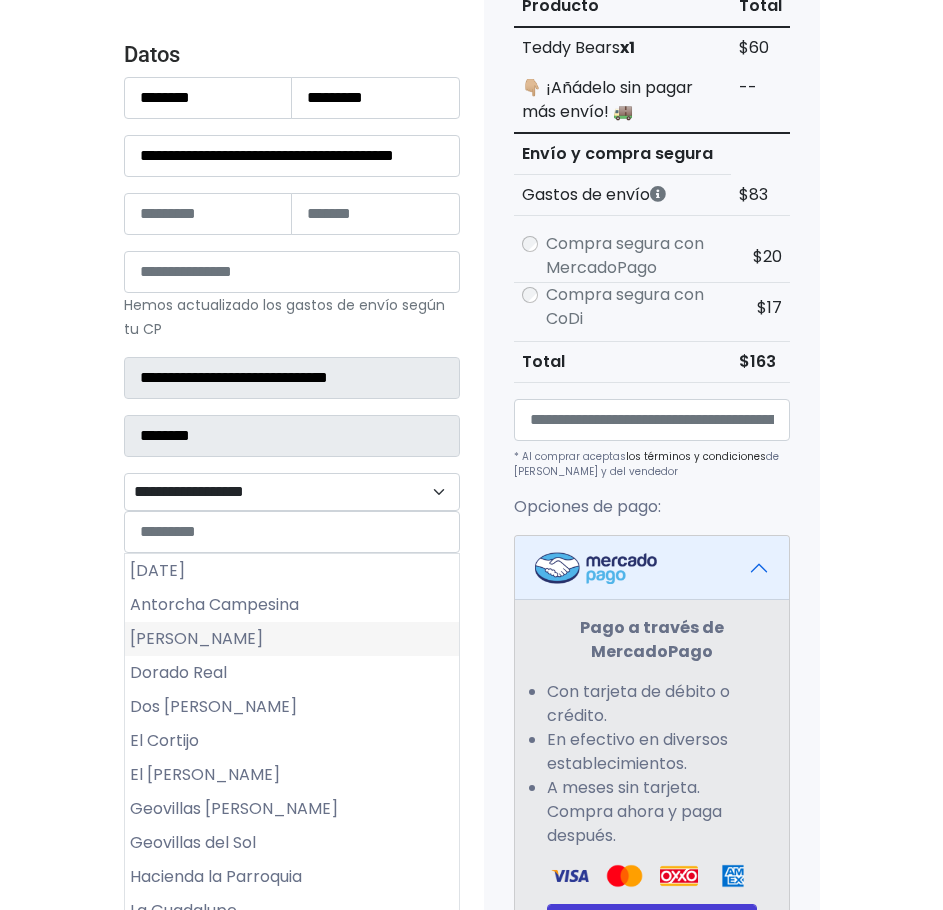 click on "Bruno Pagliai" at bounding box center [292, 639] 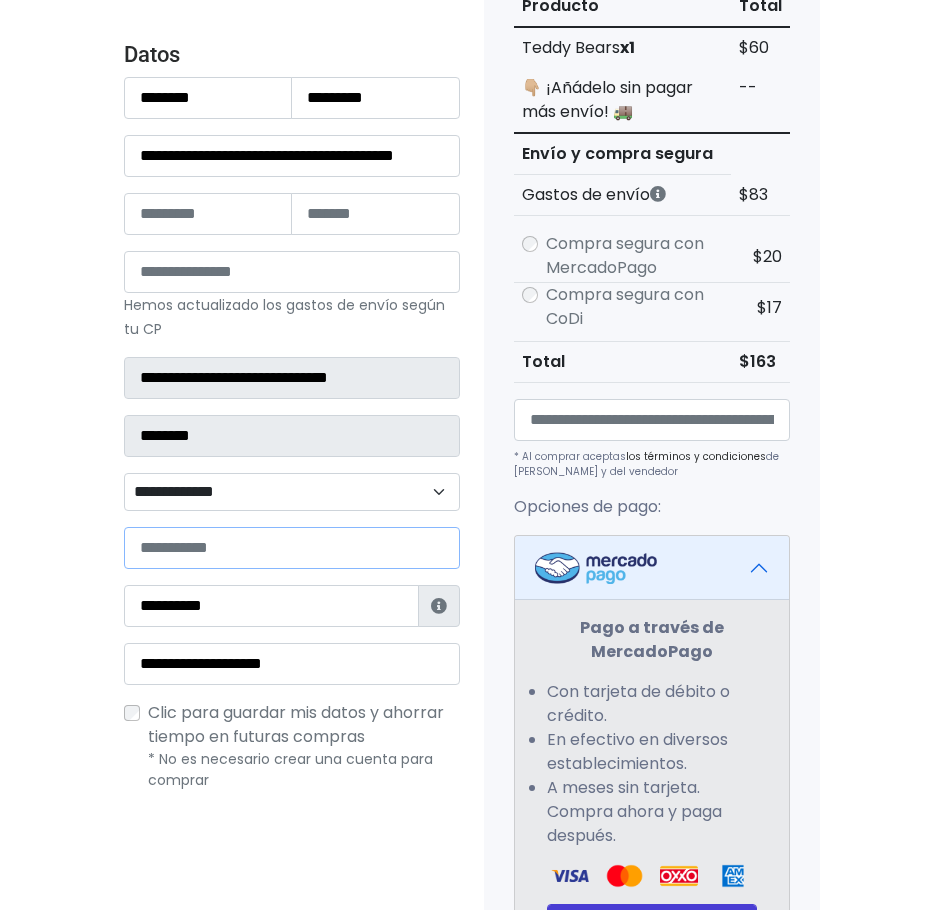 click at bounding box center [292, 548] 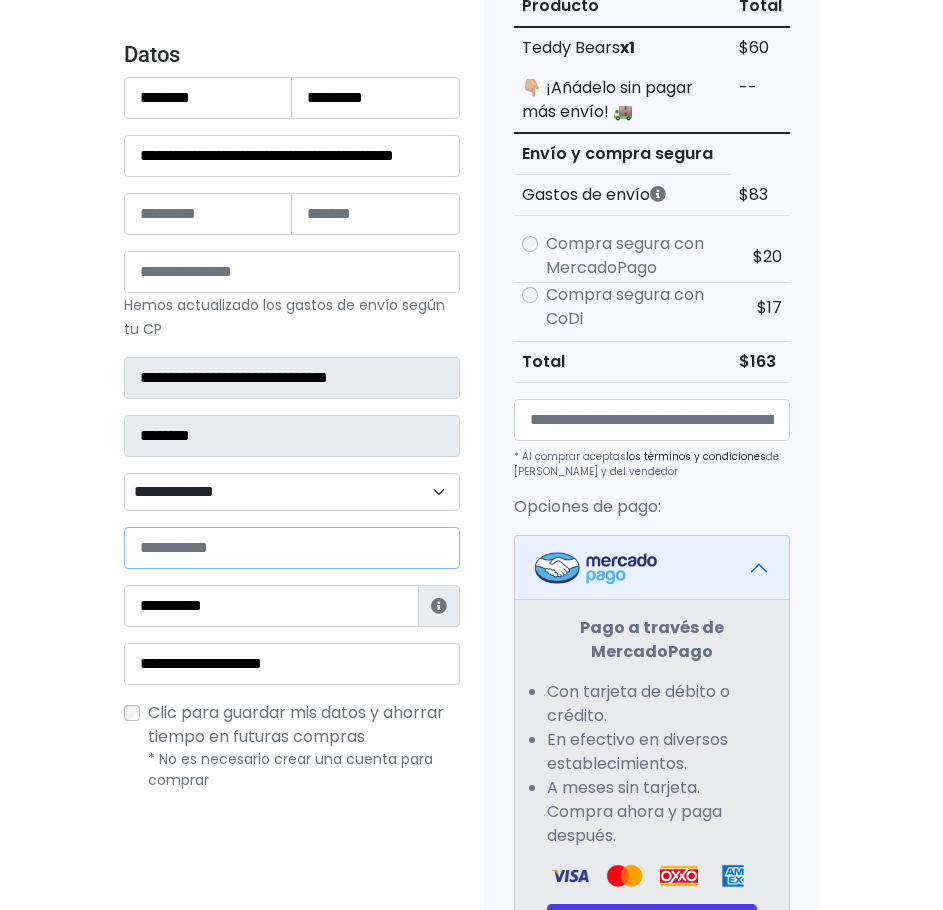 type on "**********" 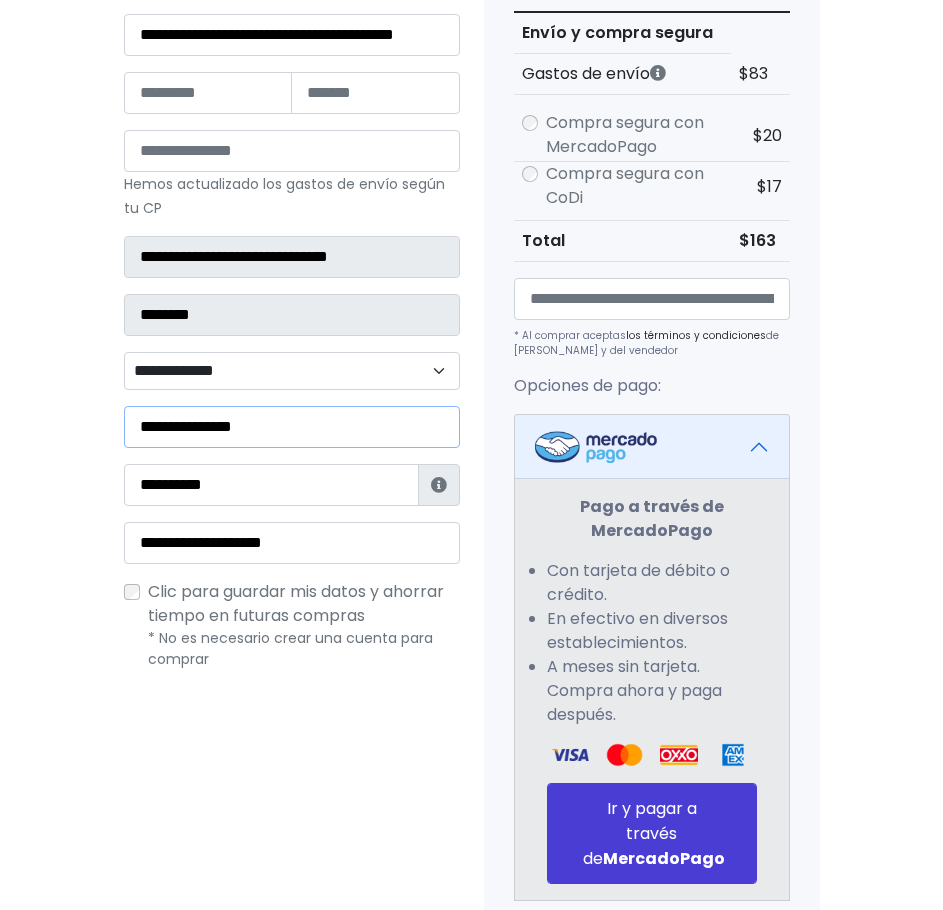 scroll, scrollTop: 500, scrollLeft: 0, axis: vertical 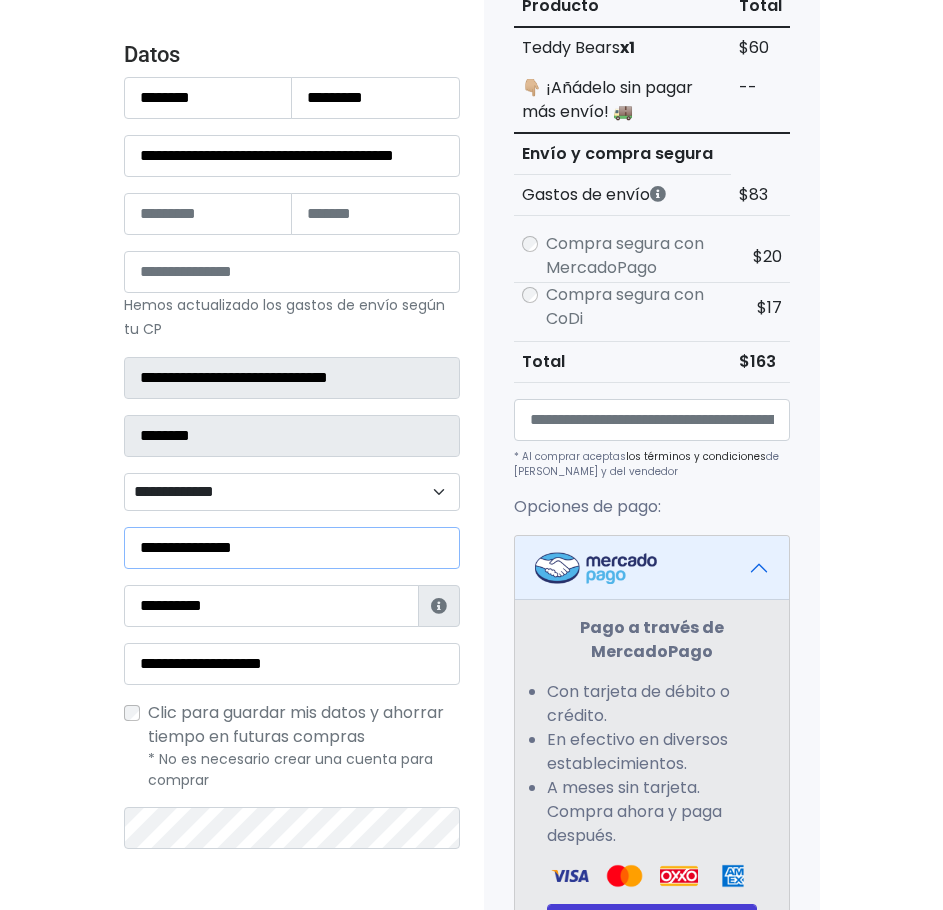 click on "**********" at bounding box center (292, 548) 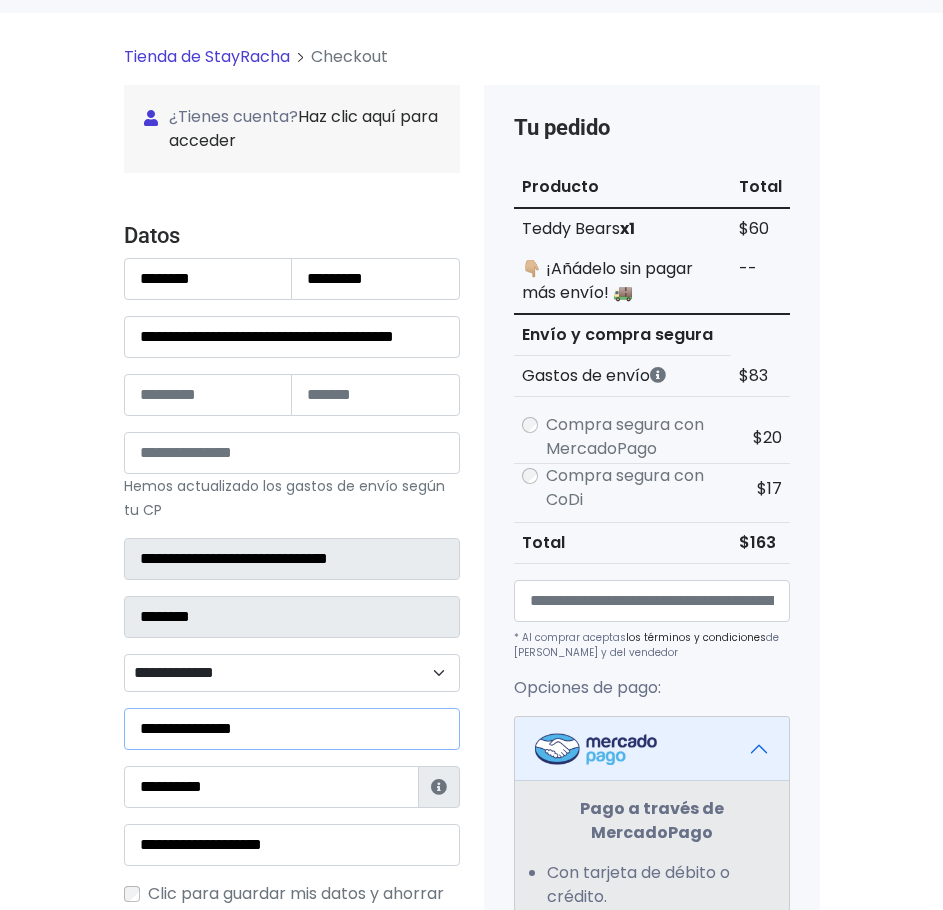 scroll, scrollTop: 100, scrollLeft: 0, axis: vertical 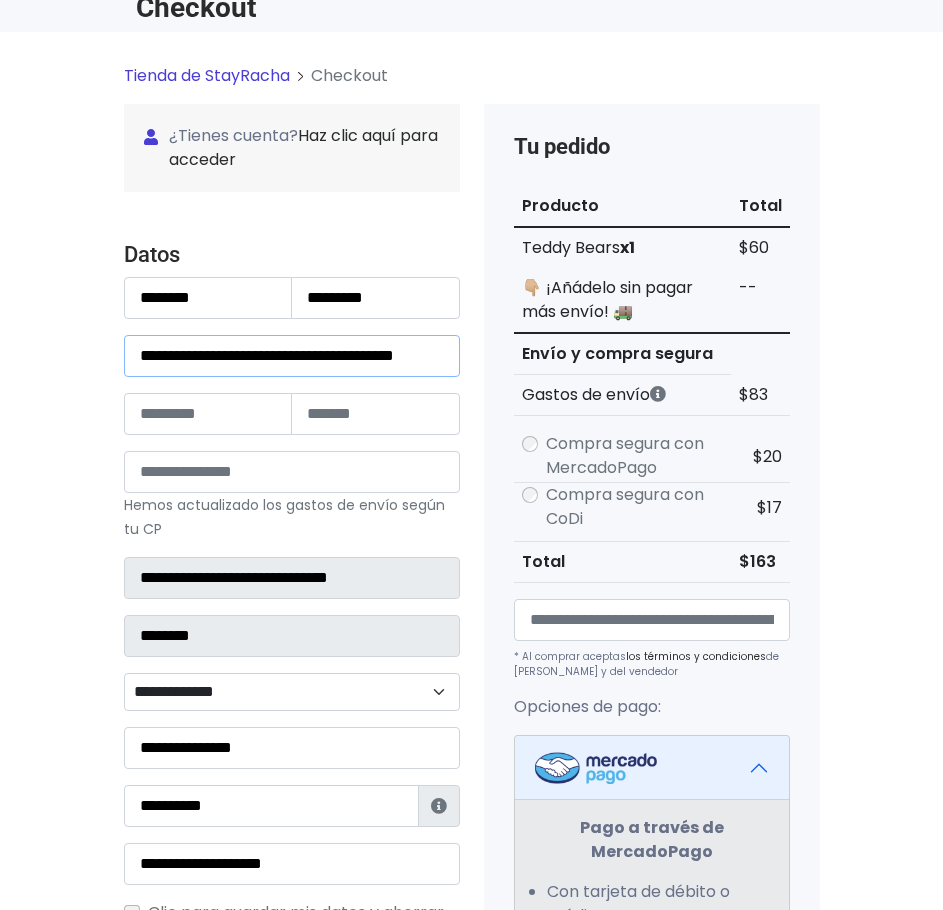 click on "**********" at bounding box center (292, 356) 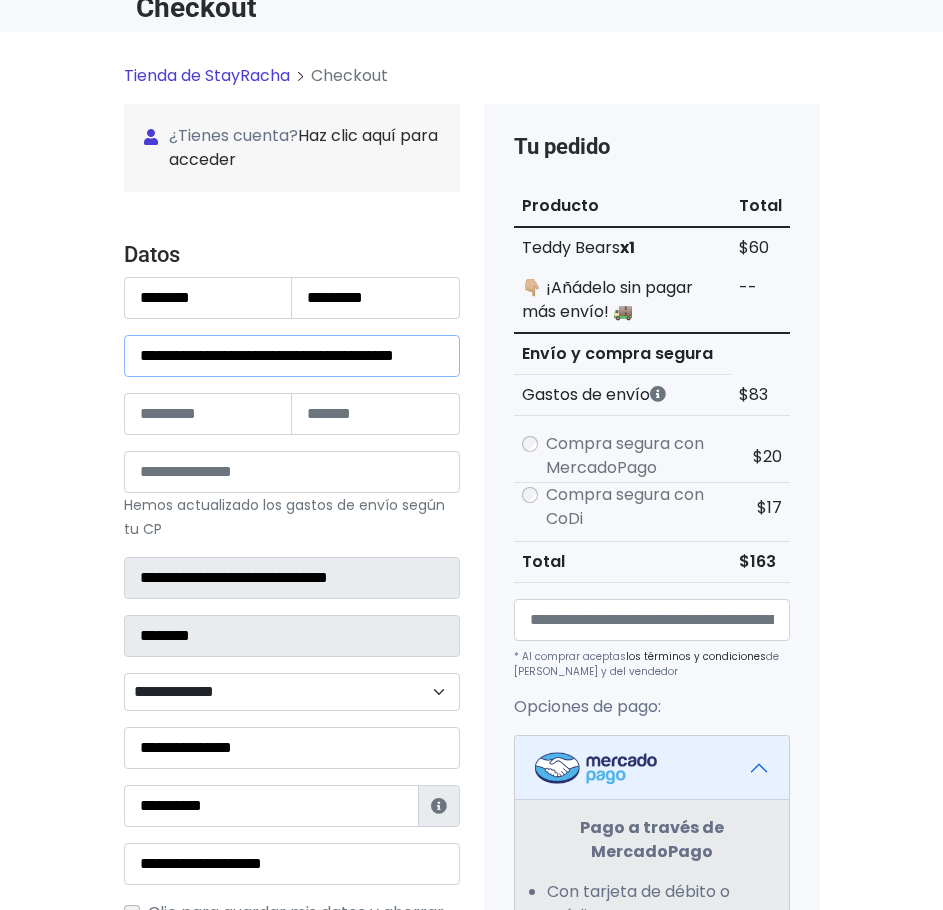 scroll, scrollTop: 0, scrollLeft: 63, axis: horizontal 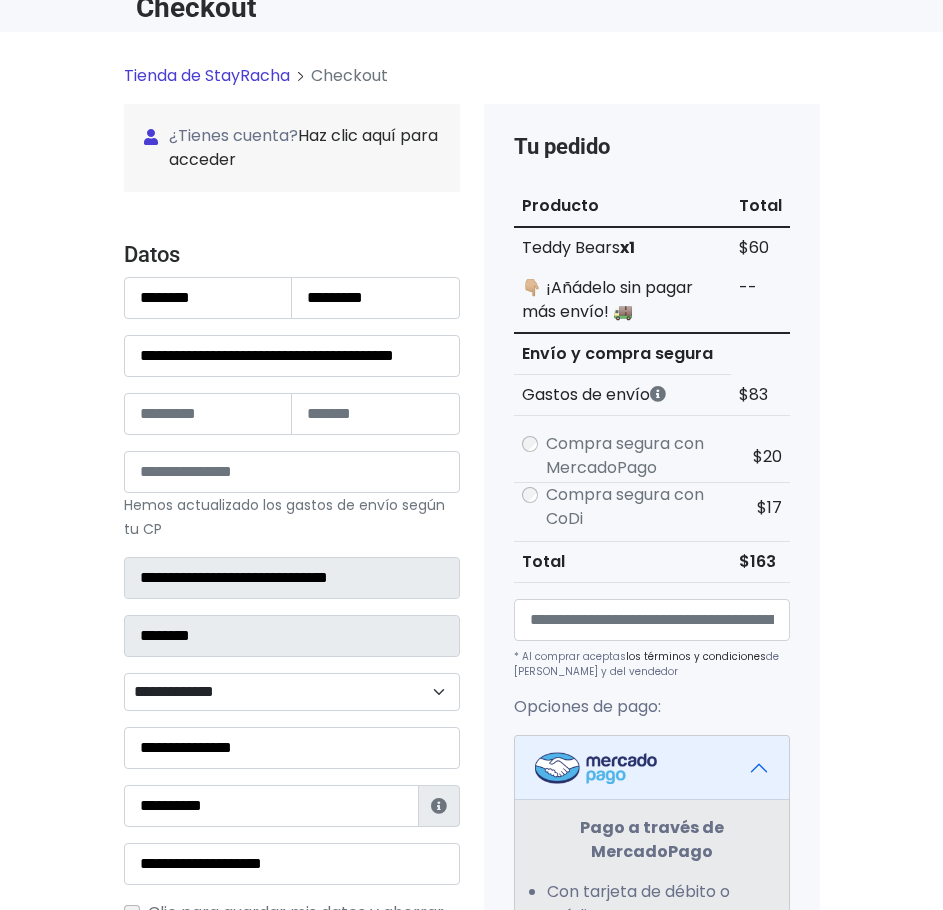 click on "**********" at bounding box center (471, 830) 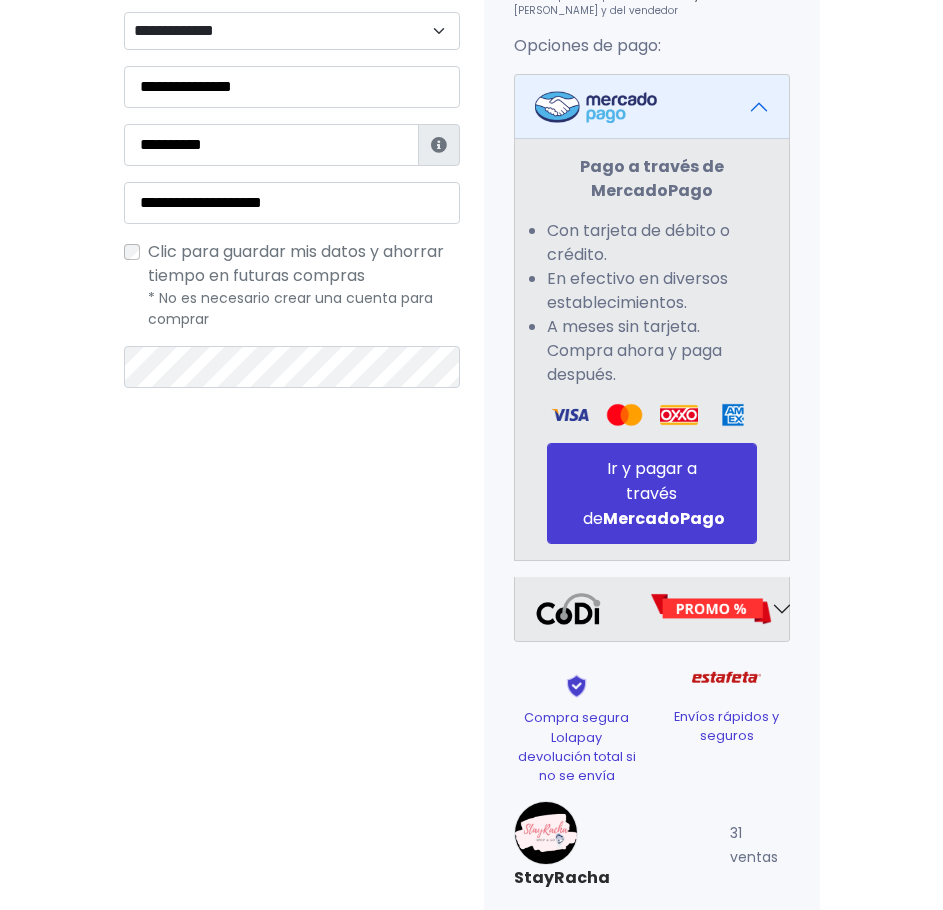 scroll, scrollTop: 767, scrollLeft: 0, axis: vertical 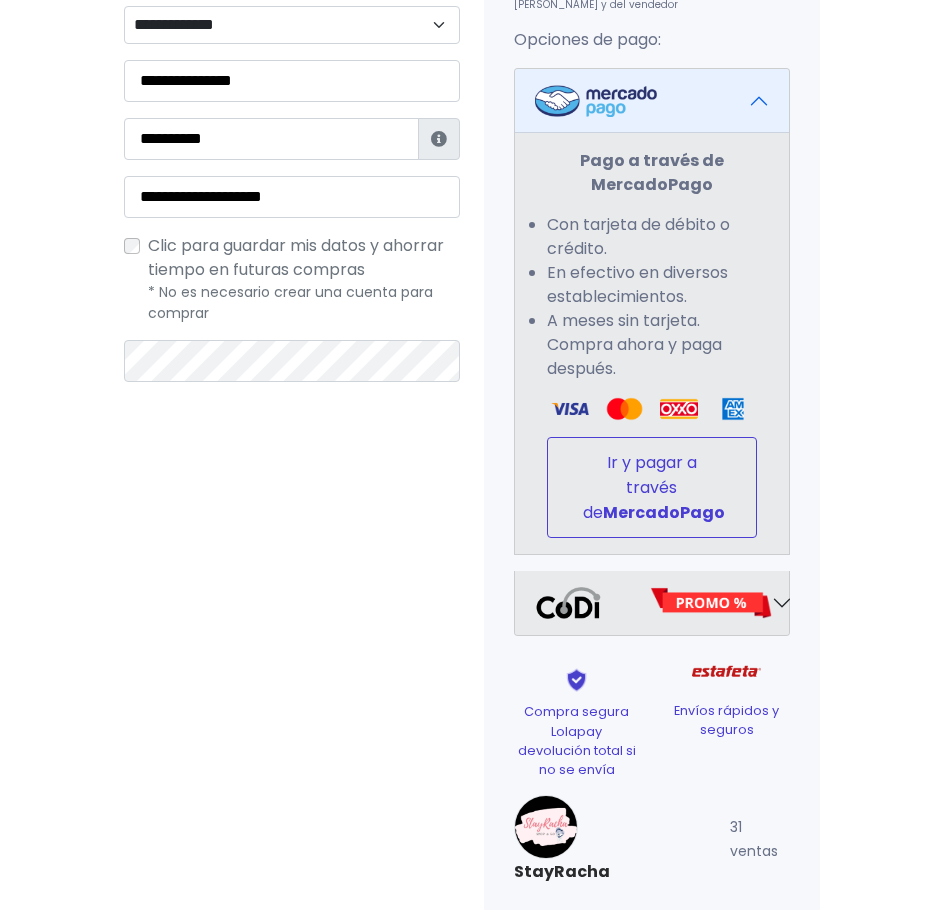 click on "Ir y pagar a través de  MercadoPago" at bounding box center (652, 487) 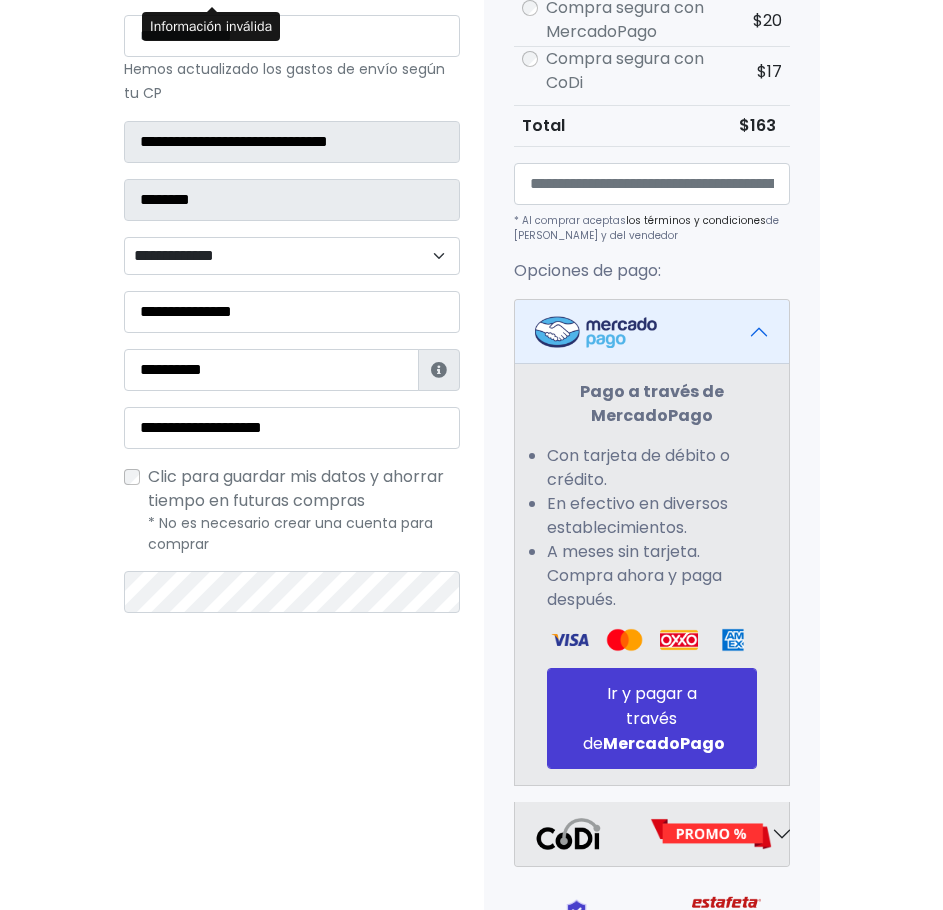 scroll, scrollTop: 494, scrollLeft: 0, axis: vertical 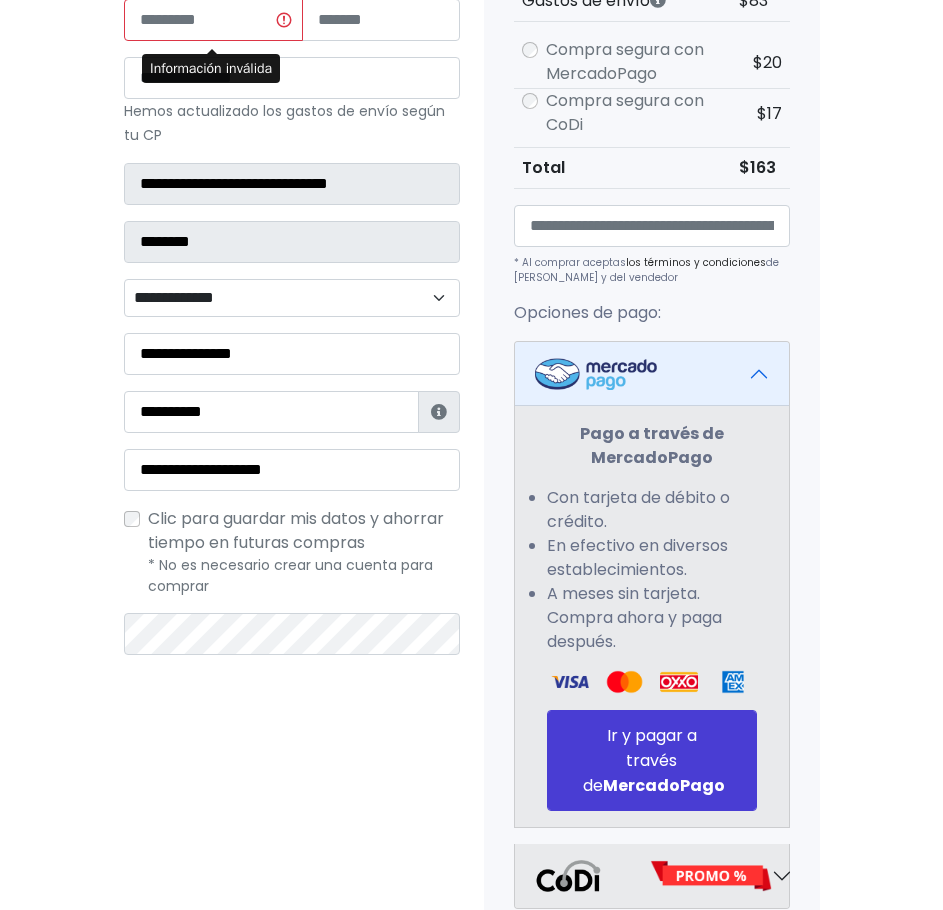 click on "**********" at bounding box center (471, 436) 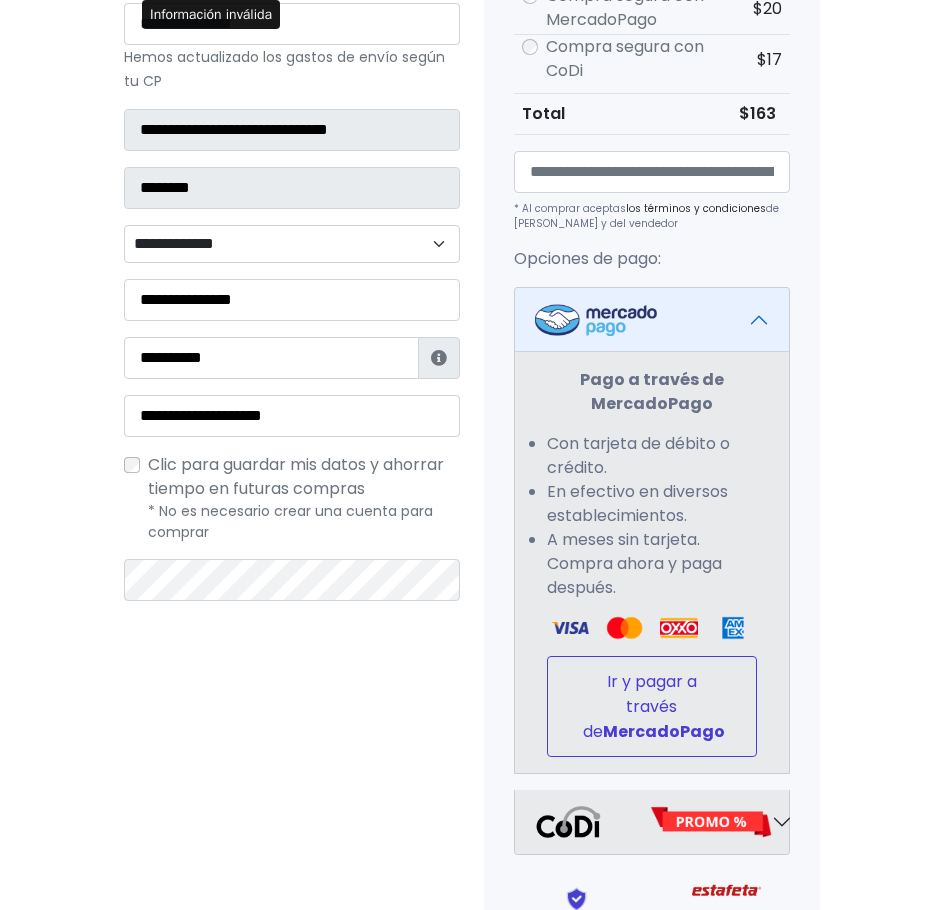 scroll, scrollTop: 594, scrollLeft: 0, axis: vertical 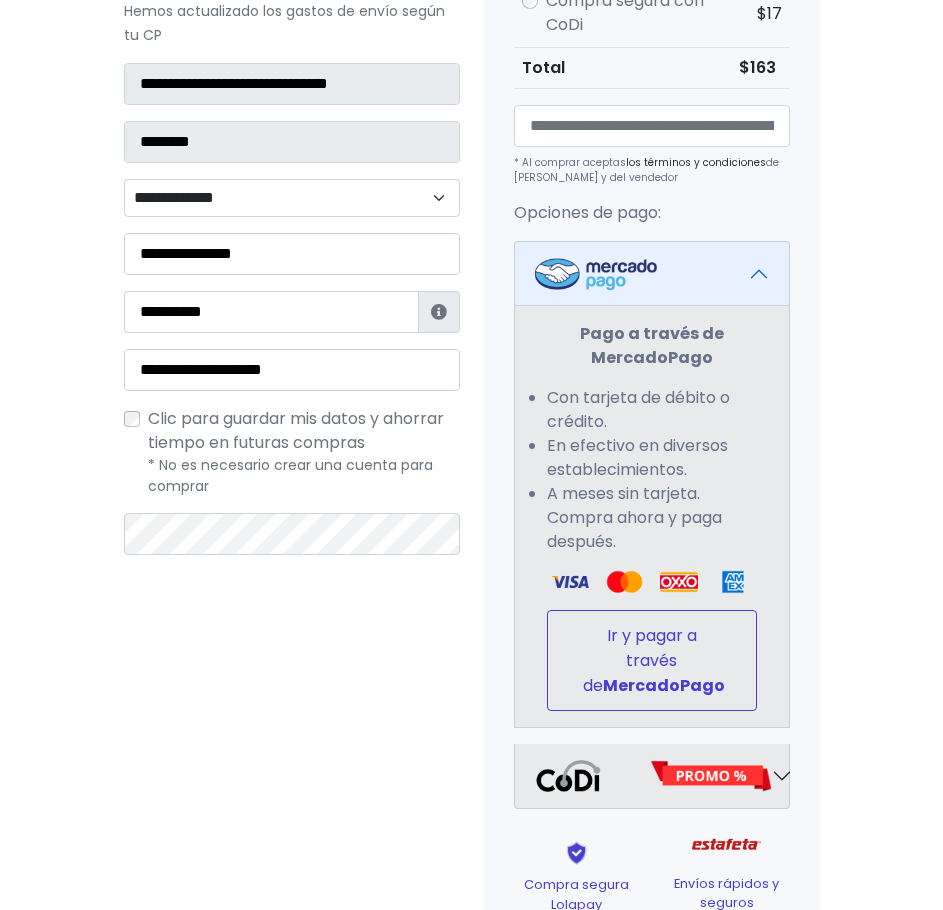 click on "Ir y pagar a través de  MercadoPago" at bounding box center [652, 660] 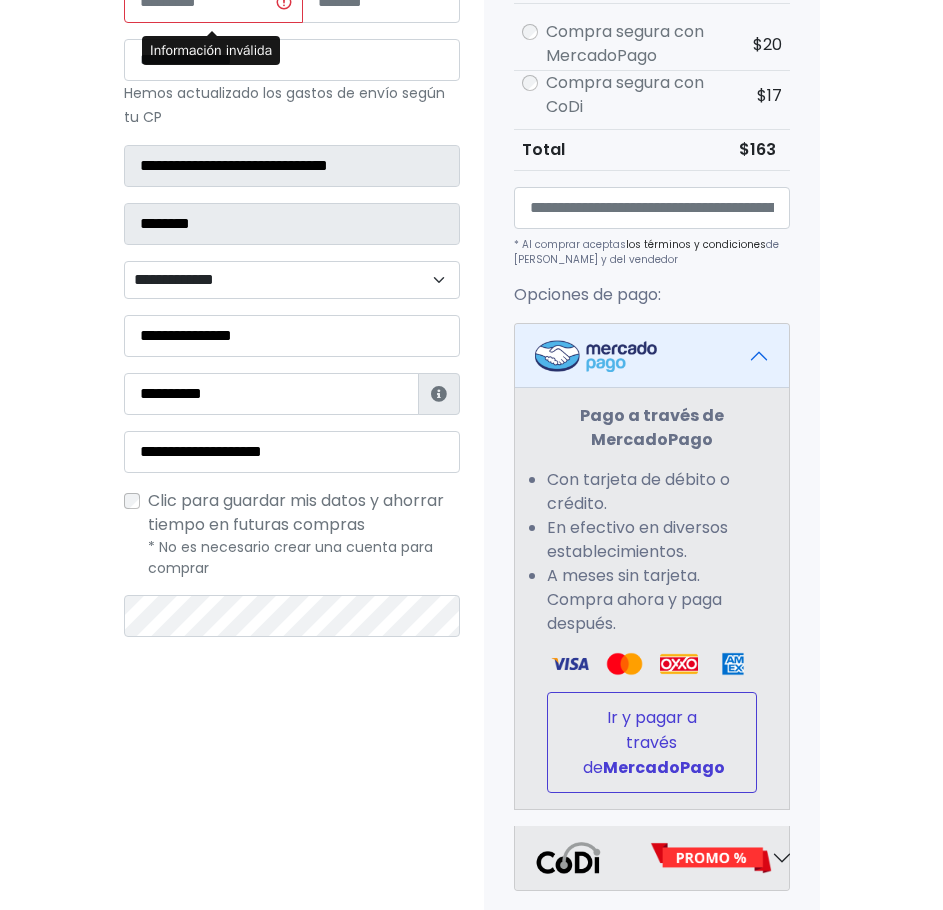 scroll, scrollTop: 494, scrollLeft: 0, axis: vertical 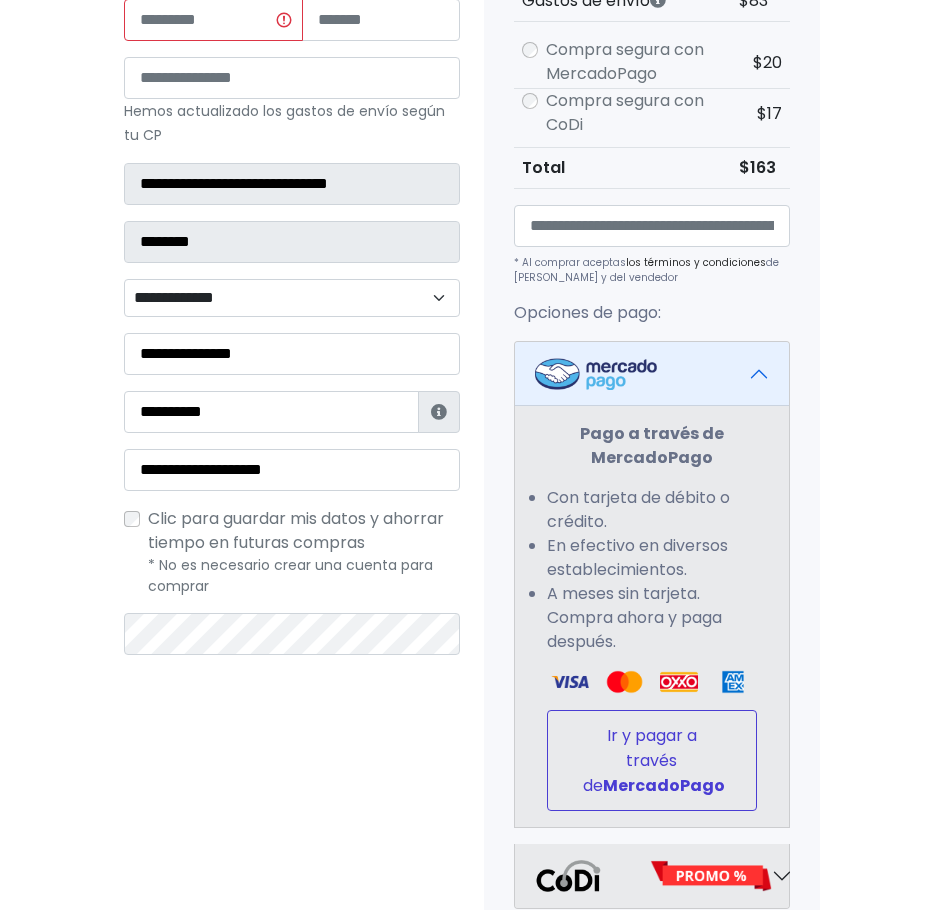 click on "Ir y pagar a través de  MercadoPago" at bounding box center (652, 760) 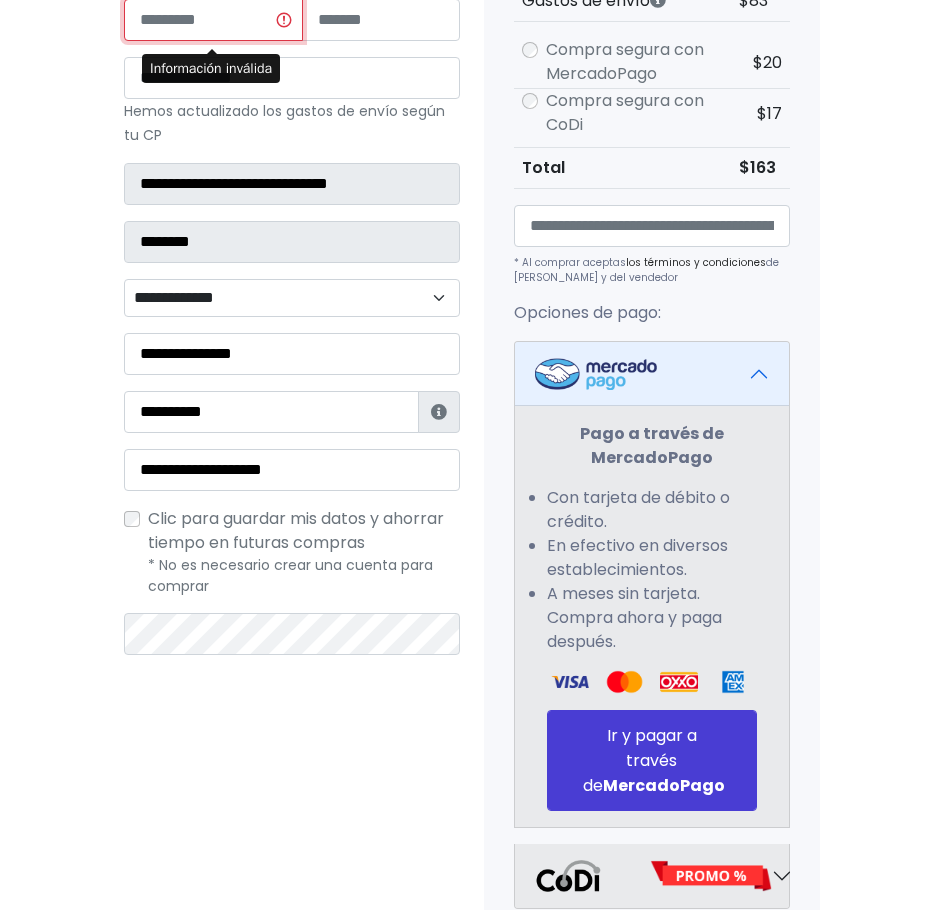 click at bounding box center (213, 20) 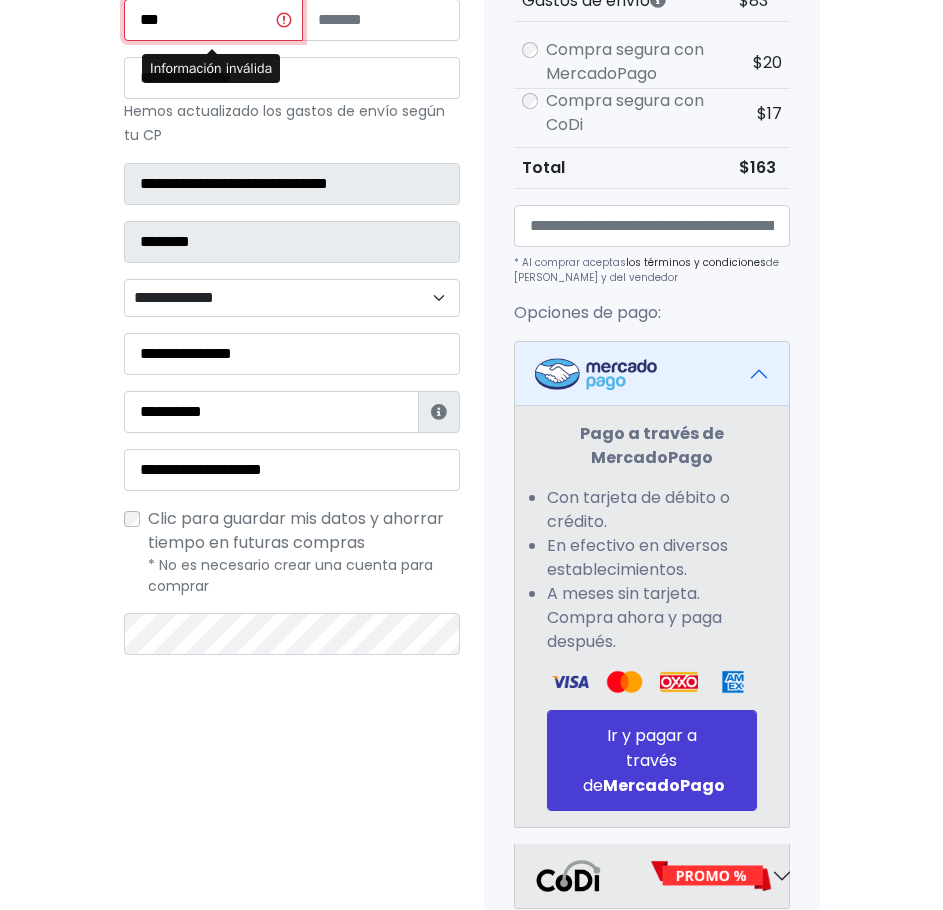 click on "***" at bounding box center (213, 20) 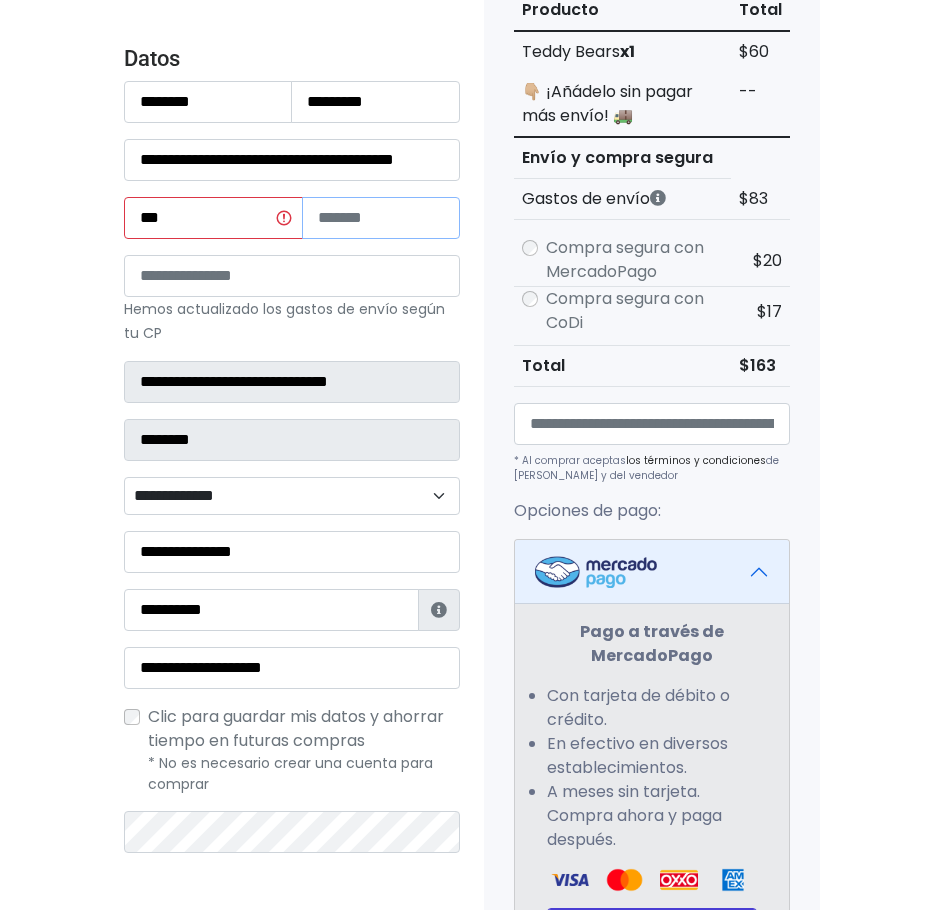 scroll, scrollTop: 294, scrollLeft: 0, axis: vertical 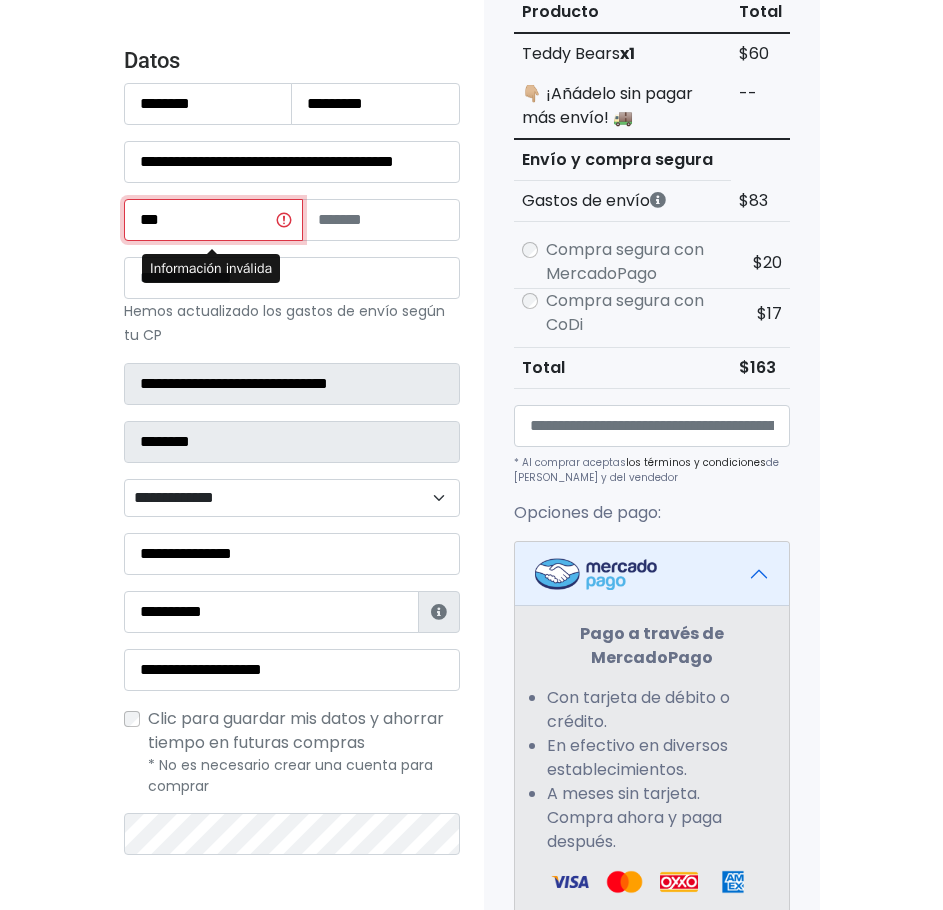 click on "***" at bounding box center (213, 220) 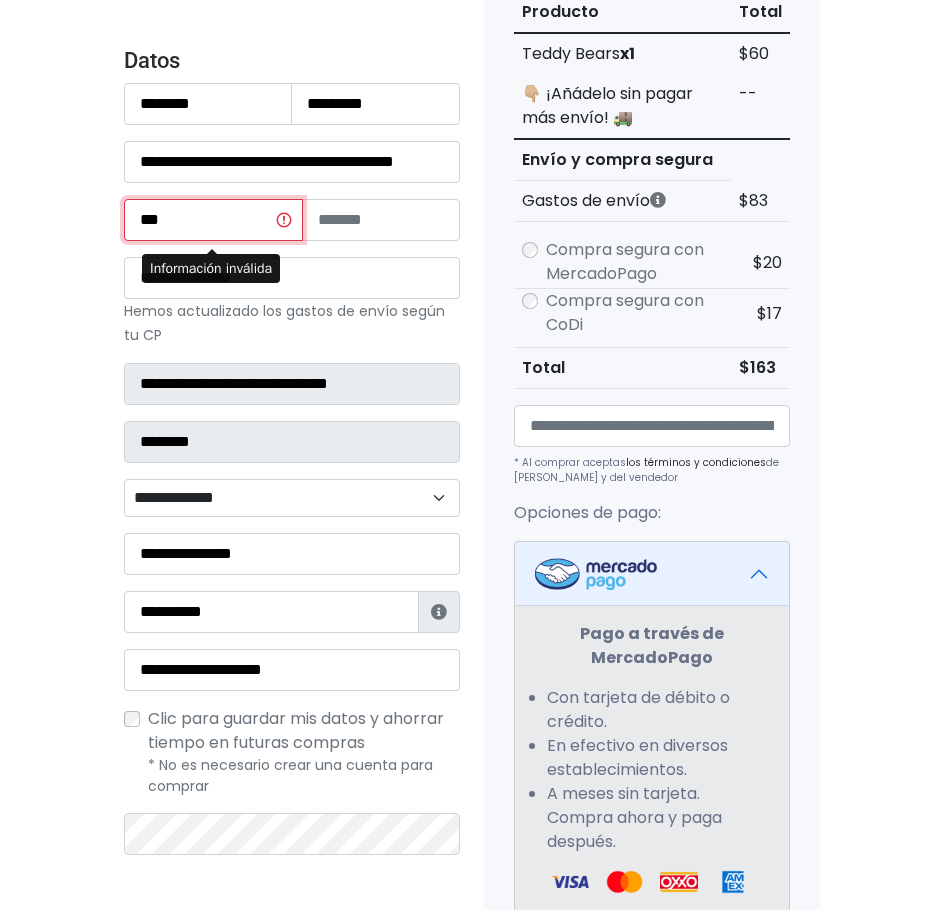 click on "***" at bounding box center [213, 220] 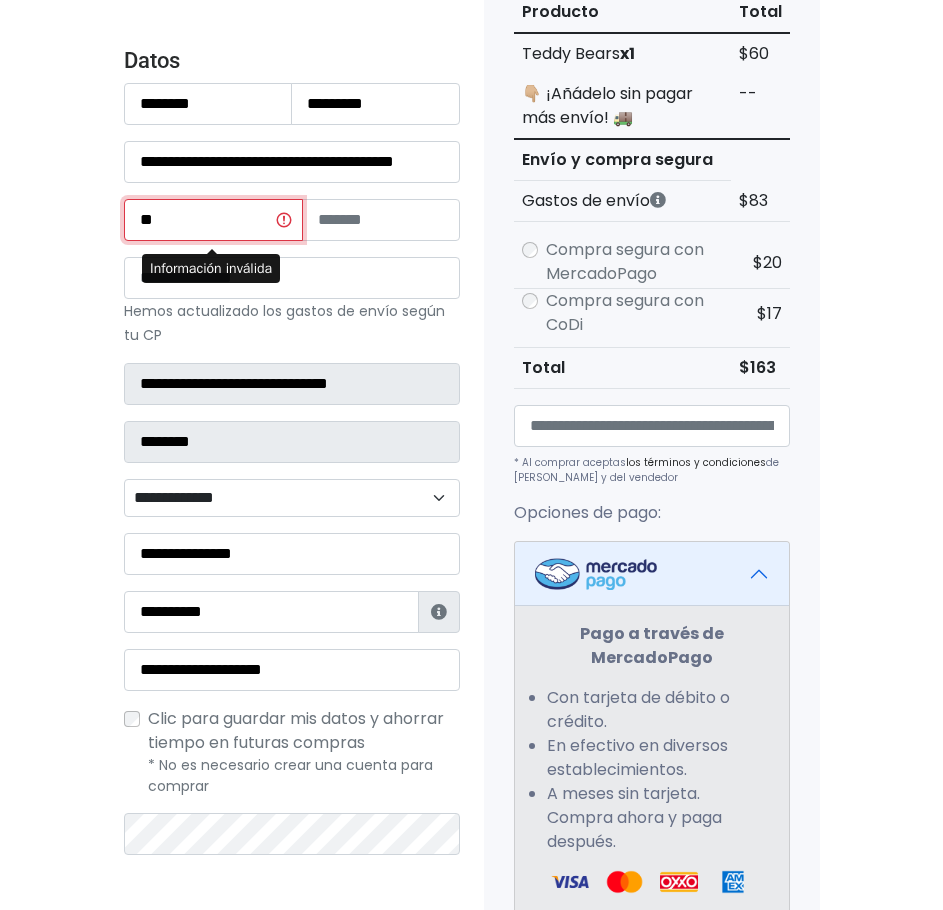 type on "*" 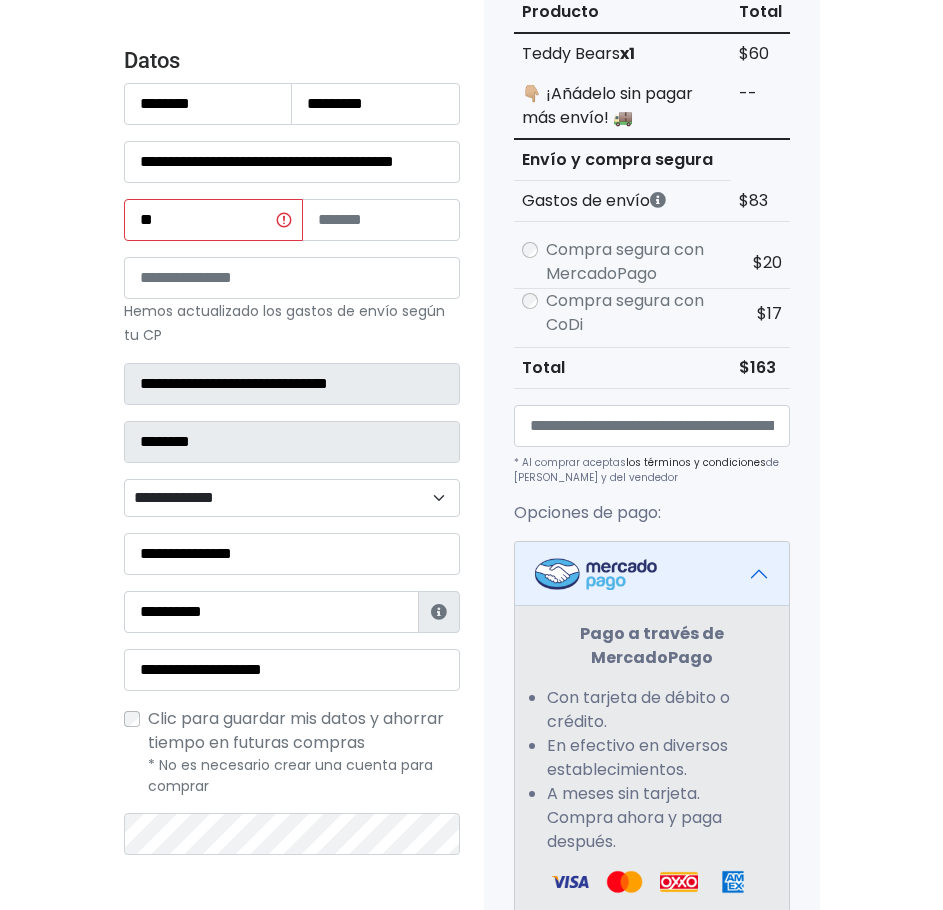 click on "**********" at bounding box center [471, 636] 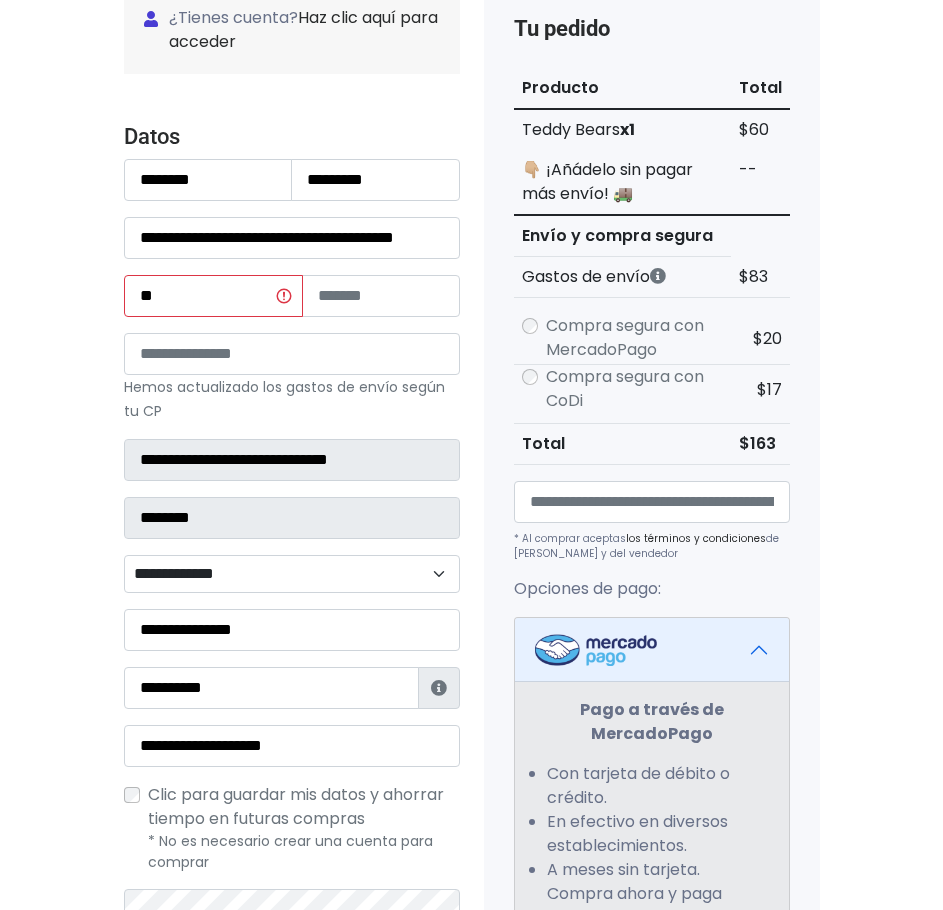 scroll, scrollTop: 400, scrollLeft: 0, axis: vertical 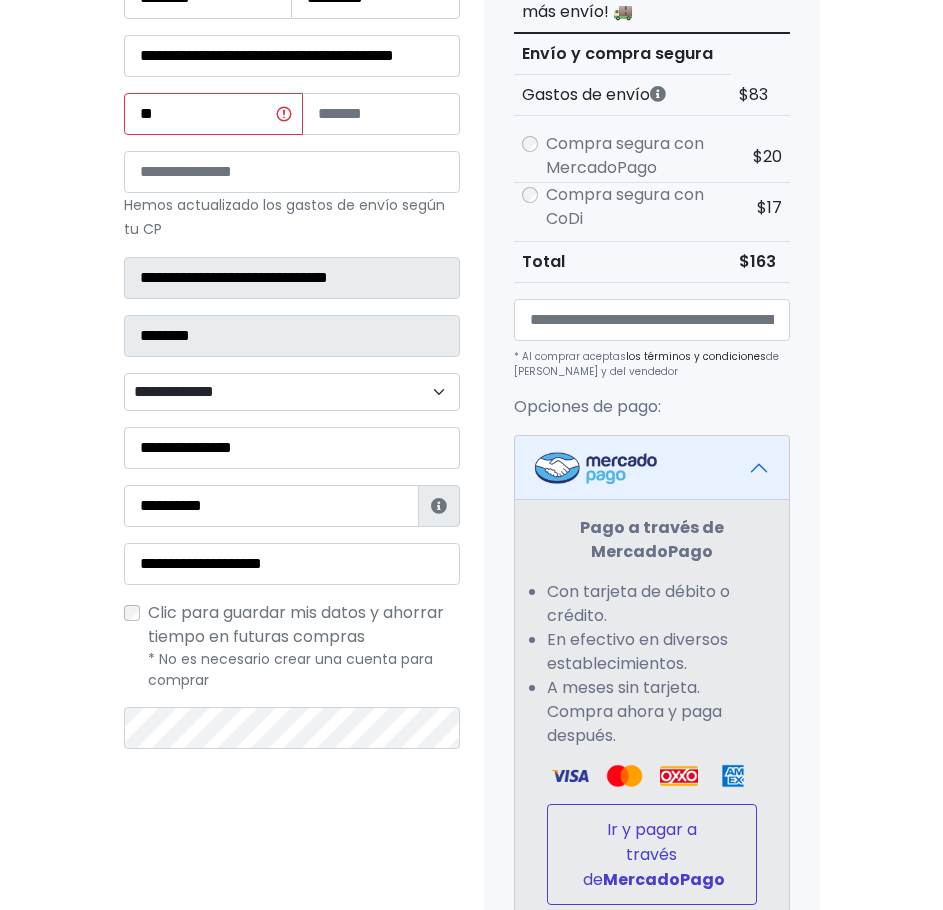 click on "Ir y pagar a través de  MercadoPago" at bounding box center (652, 854) 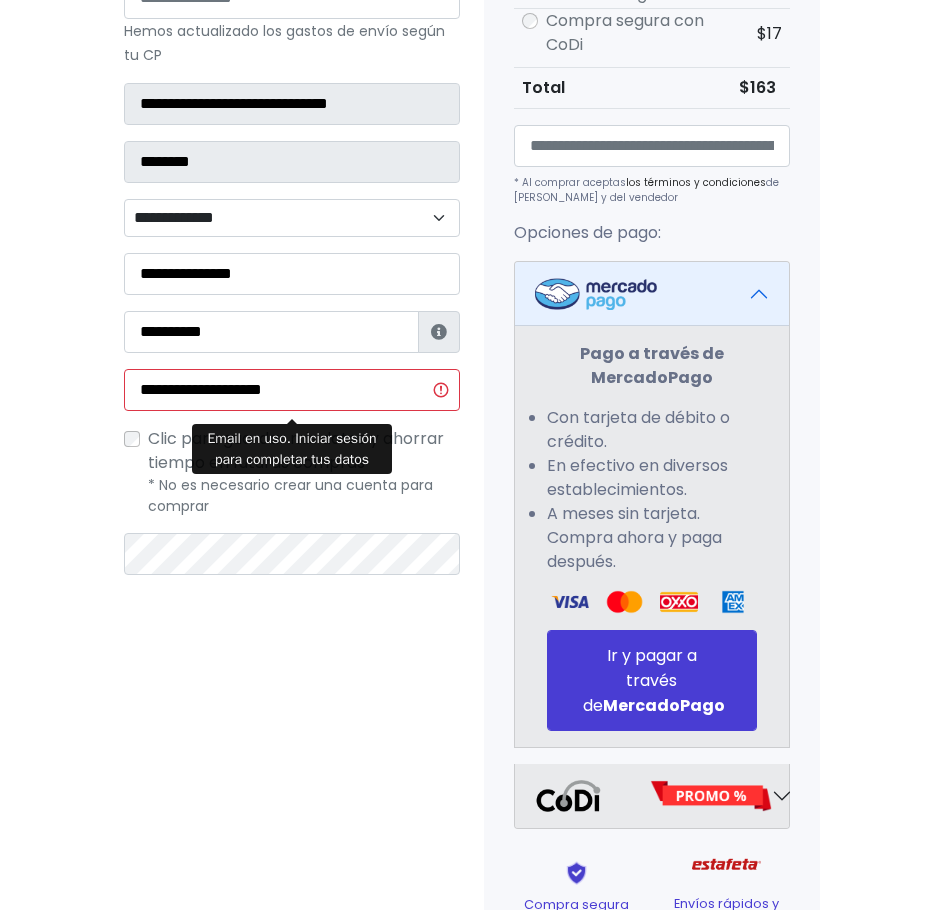 scroll, scrollTop: 767, scrollLeft: 0, axis: vertical 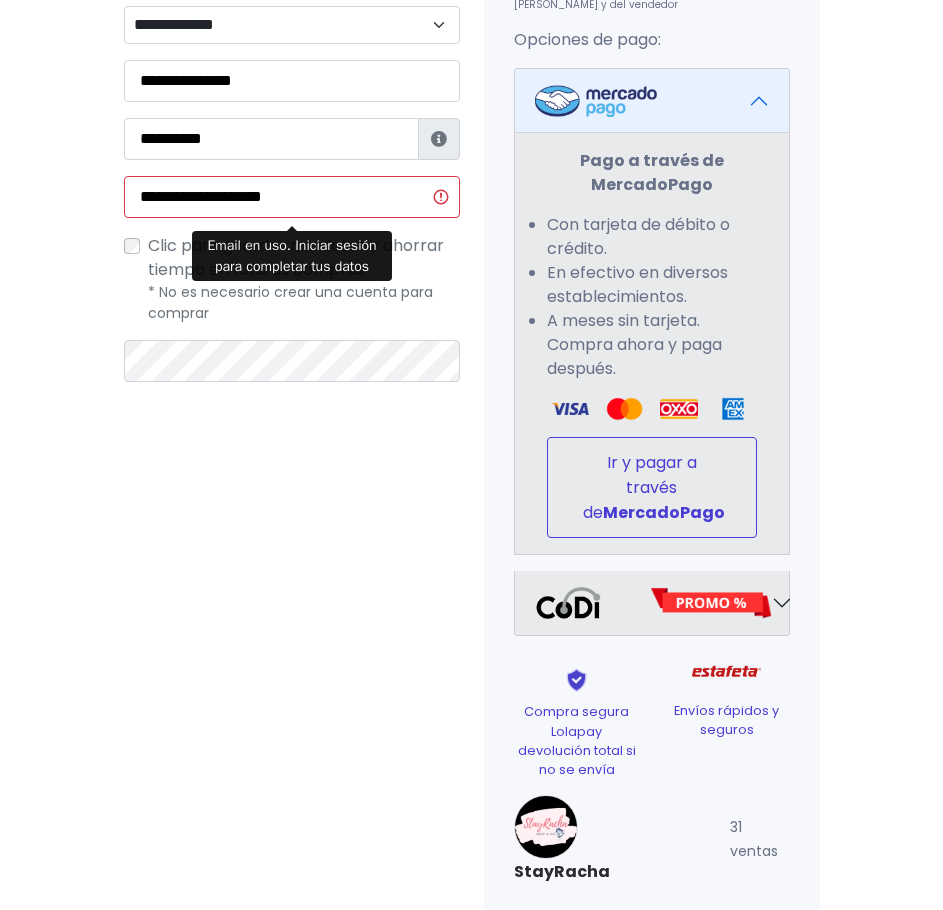 click on "Ir y pagar a través de  MercadoPago" at bounding box center (652, 487) 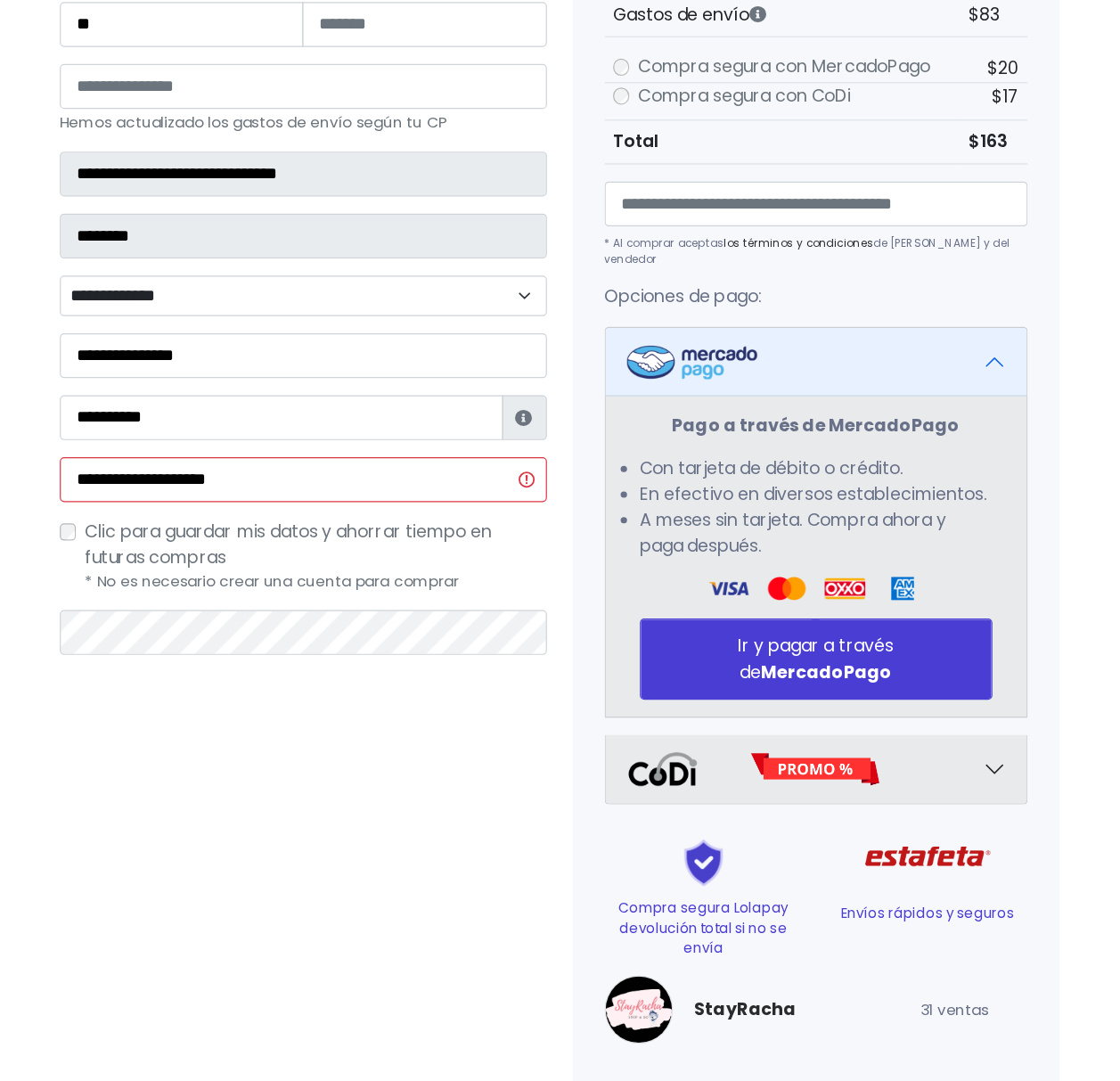 scroll, scrollTop: 189, scrollLeft: 0, axis: vertical 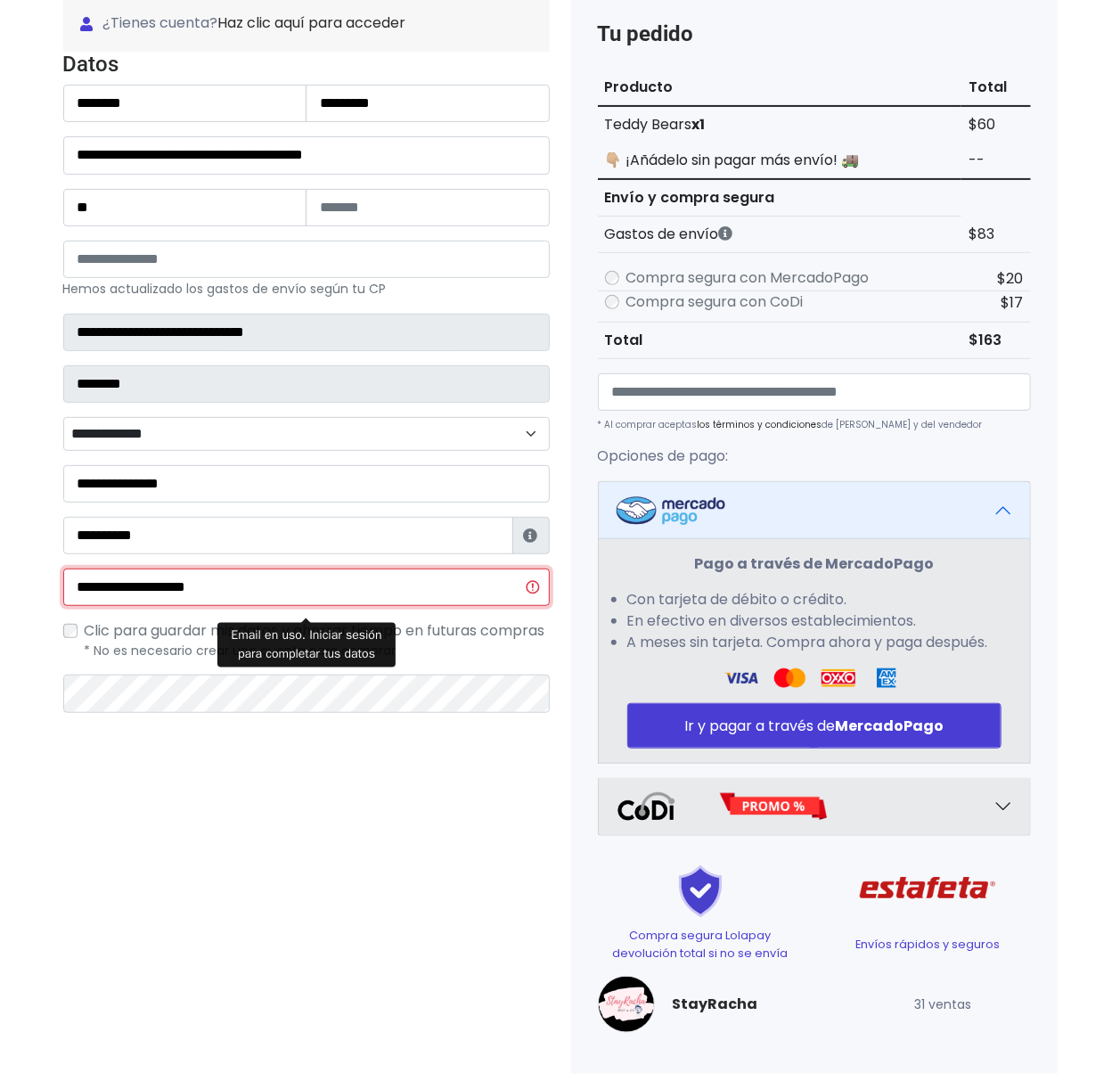 click on "**********" at bounding box center [307, 587] 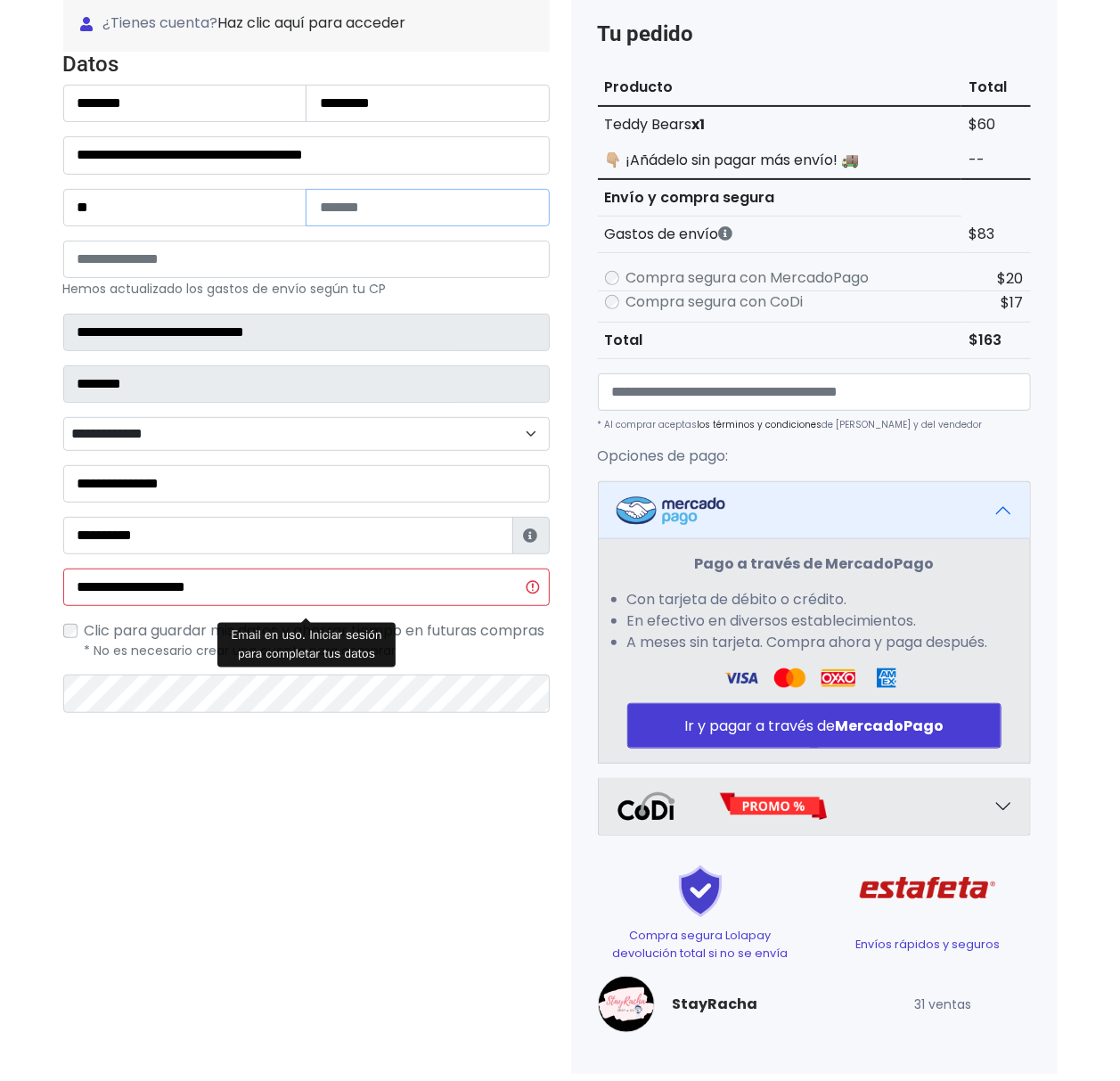 click at bounding box center (428, 208) 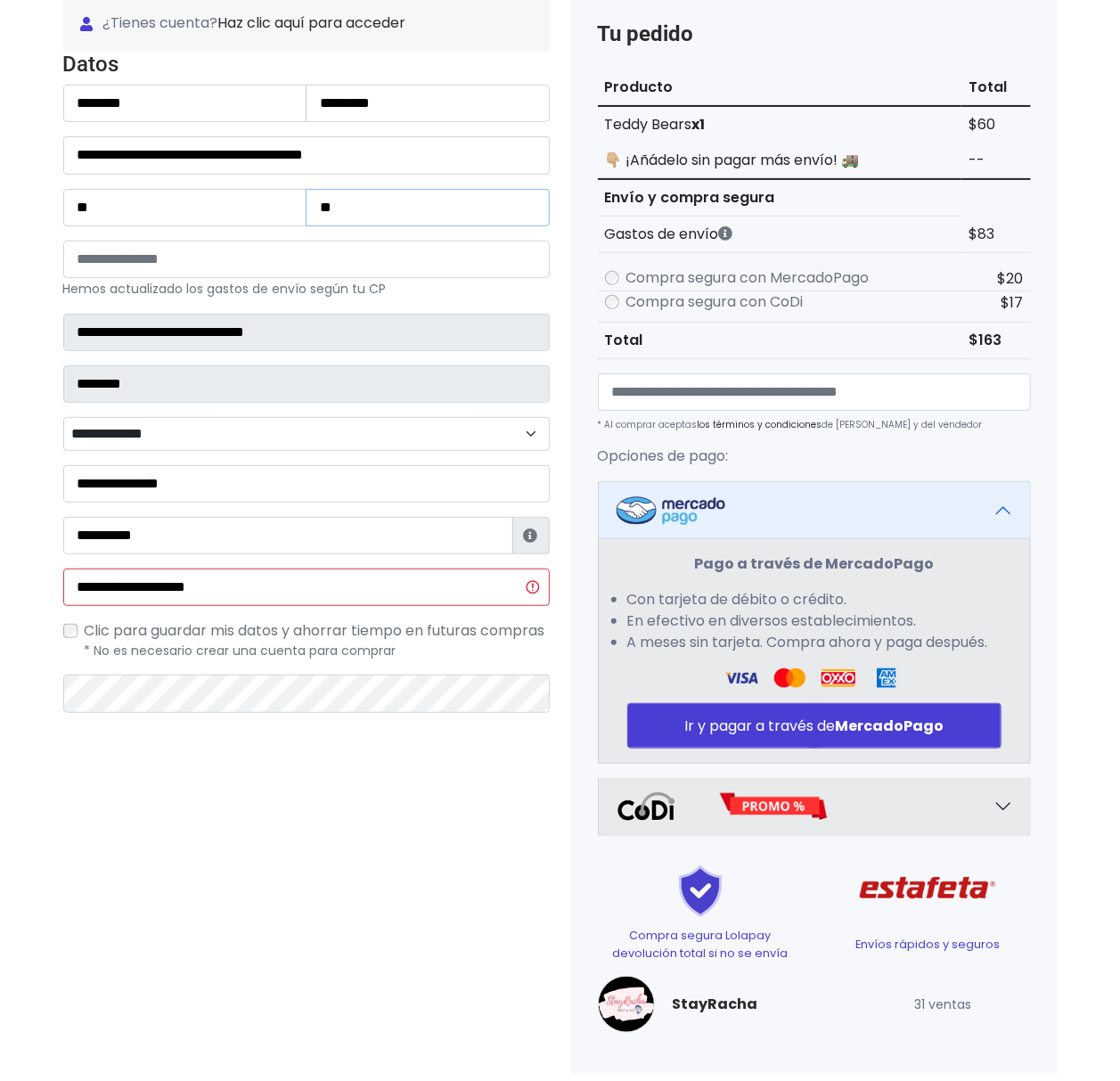 type on "**" 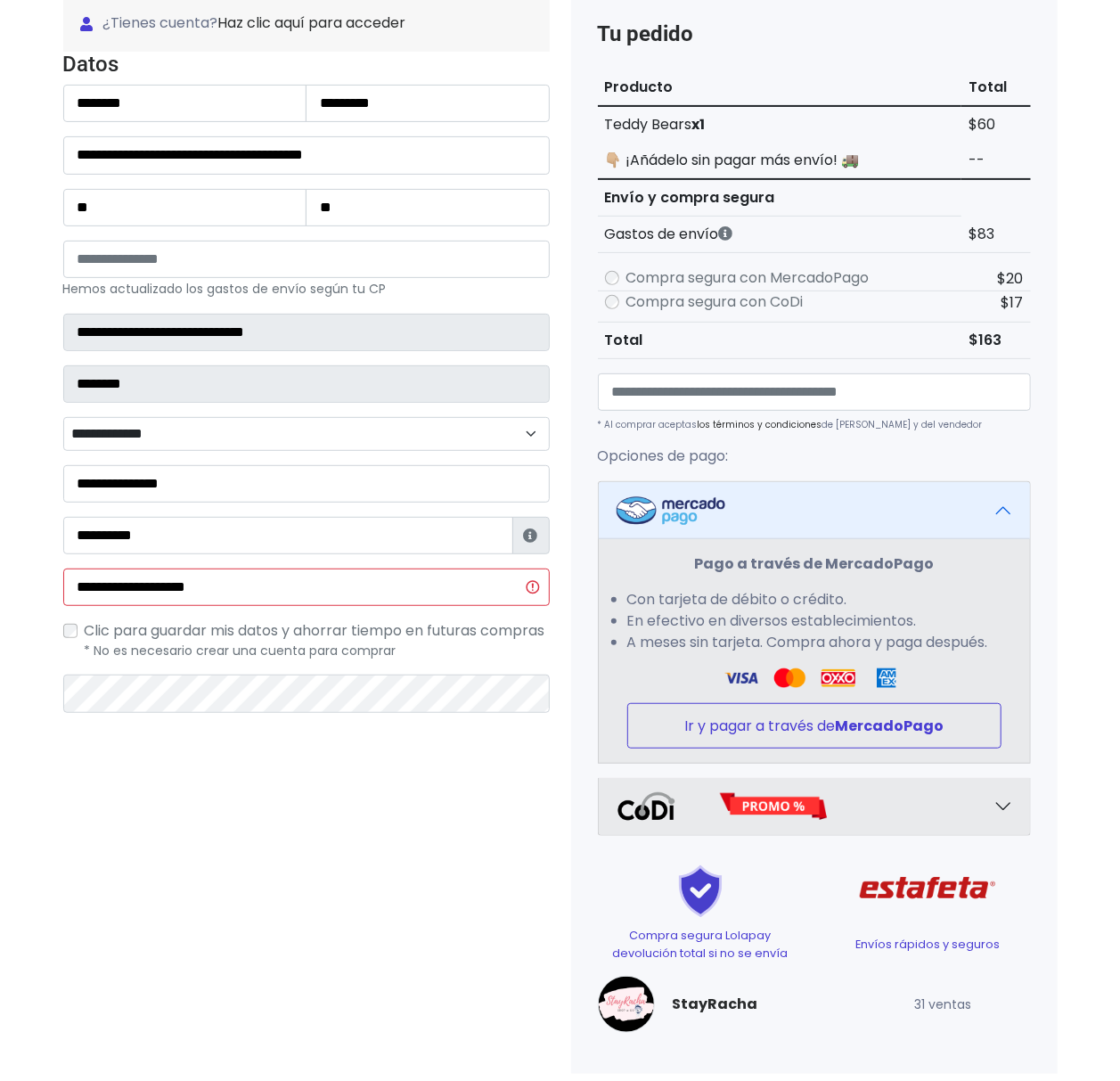 click on "Ir y pagar a través de  MercadoPago" at bounding box center (814, 725) 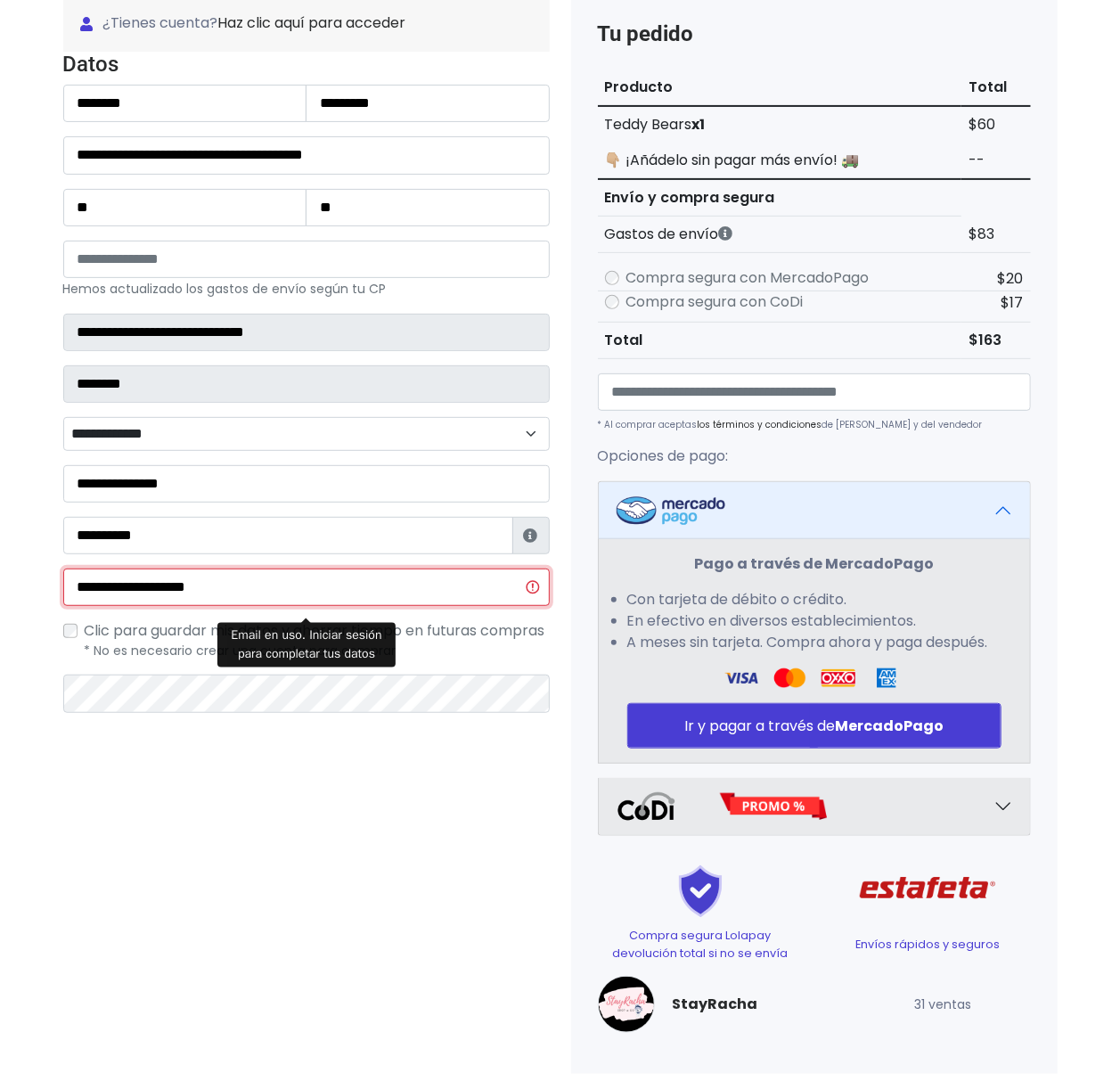 drag, startPoint x: 272, startPoint y: 593, endPoint x: -433, endPoint y: 545, distance: 706.6322 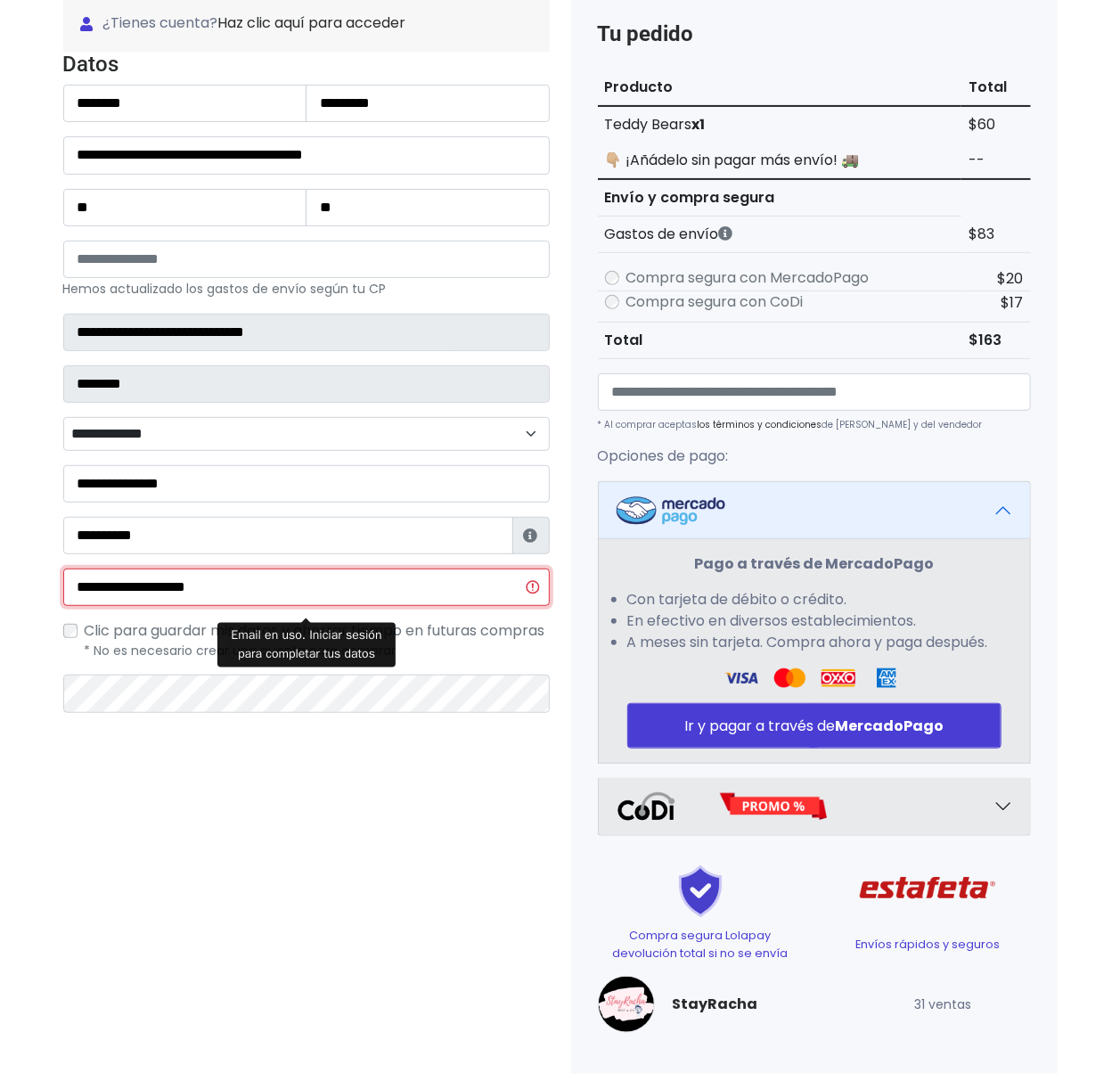 click on "POWERED BY  GO TRENDIER
1
Teddy Bears
Cantidad: 1" at bounding box center (560, 446) 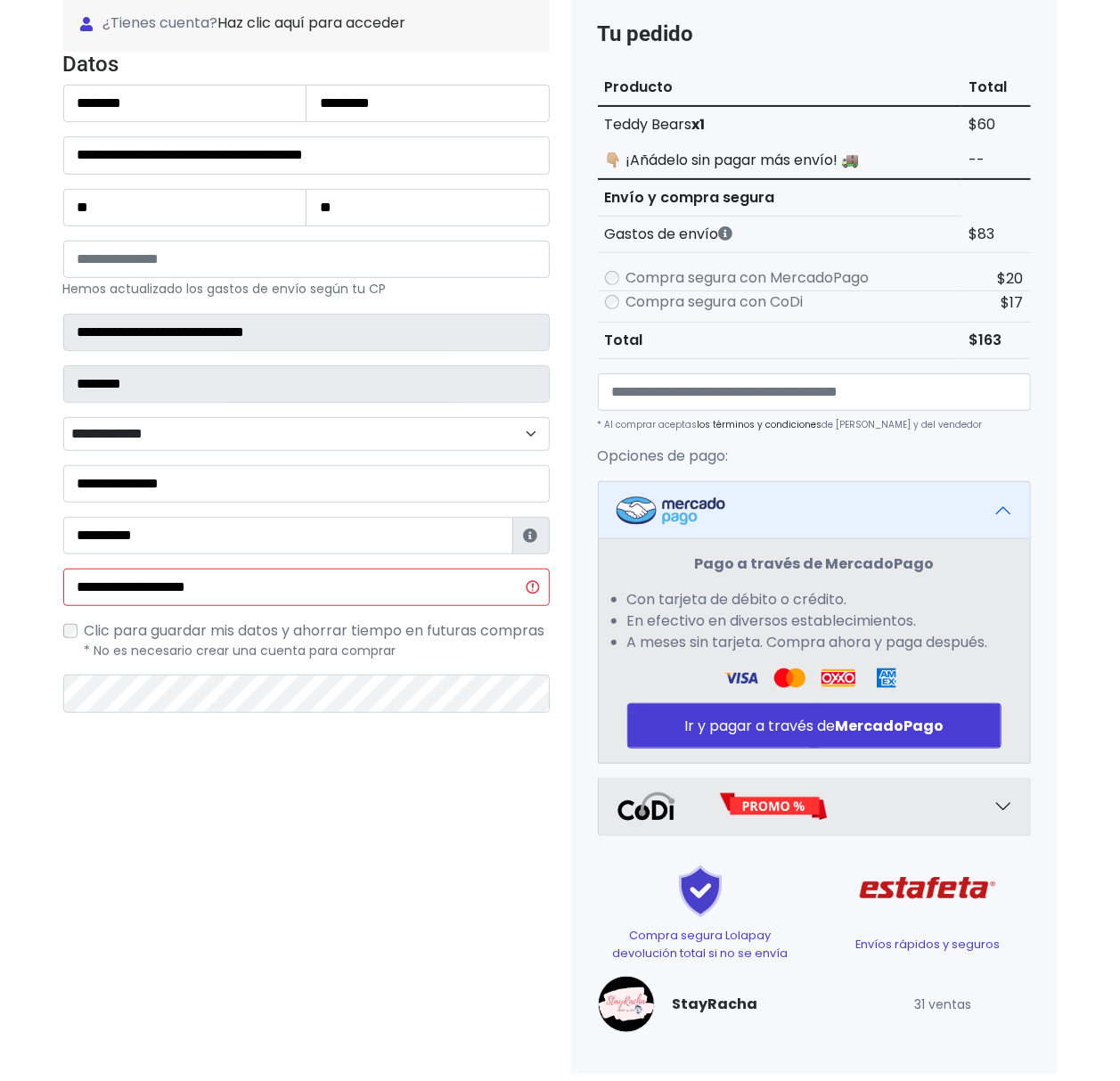 click on "**********" at bounding box center [307, 534] 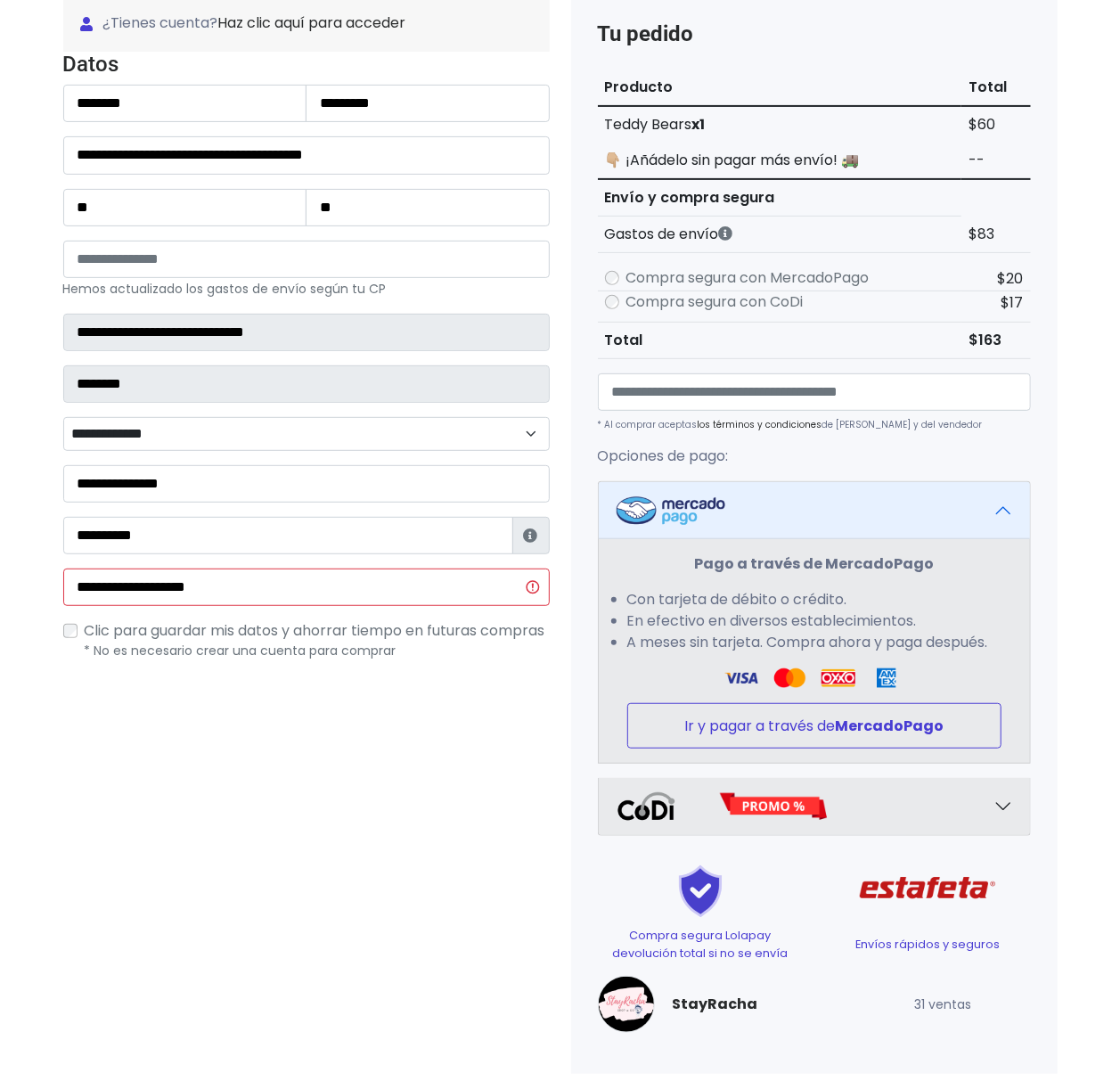 click on "Ir y pagar a través de  MercadoPago" at bounding box center [814, 725] 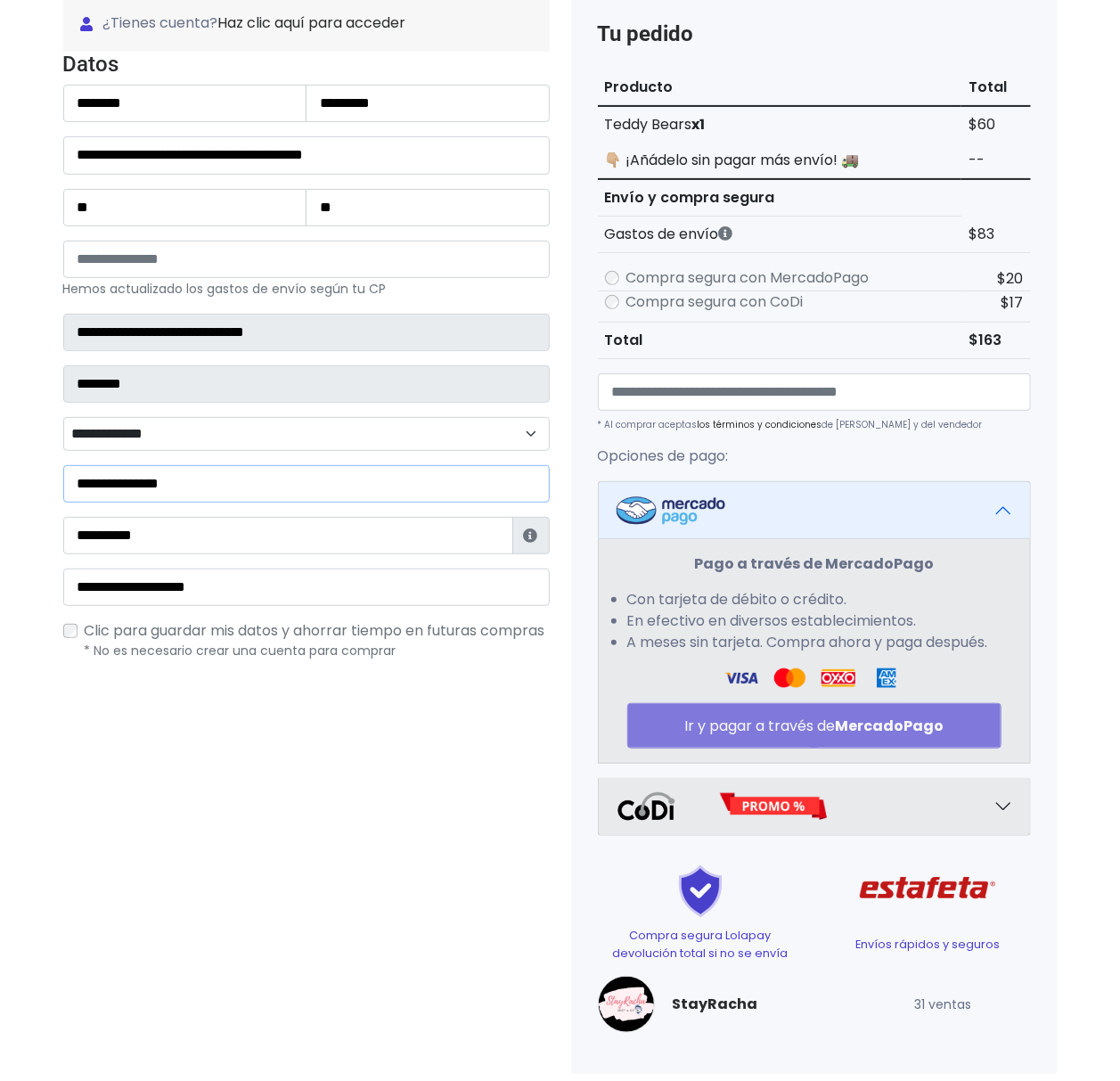 click on "**********" at bounding box center [307, 484] 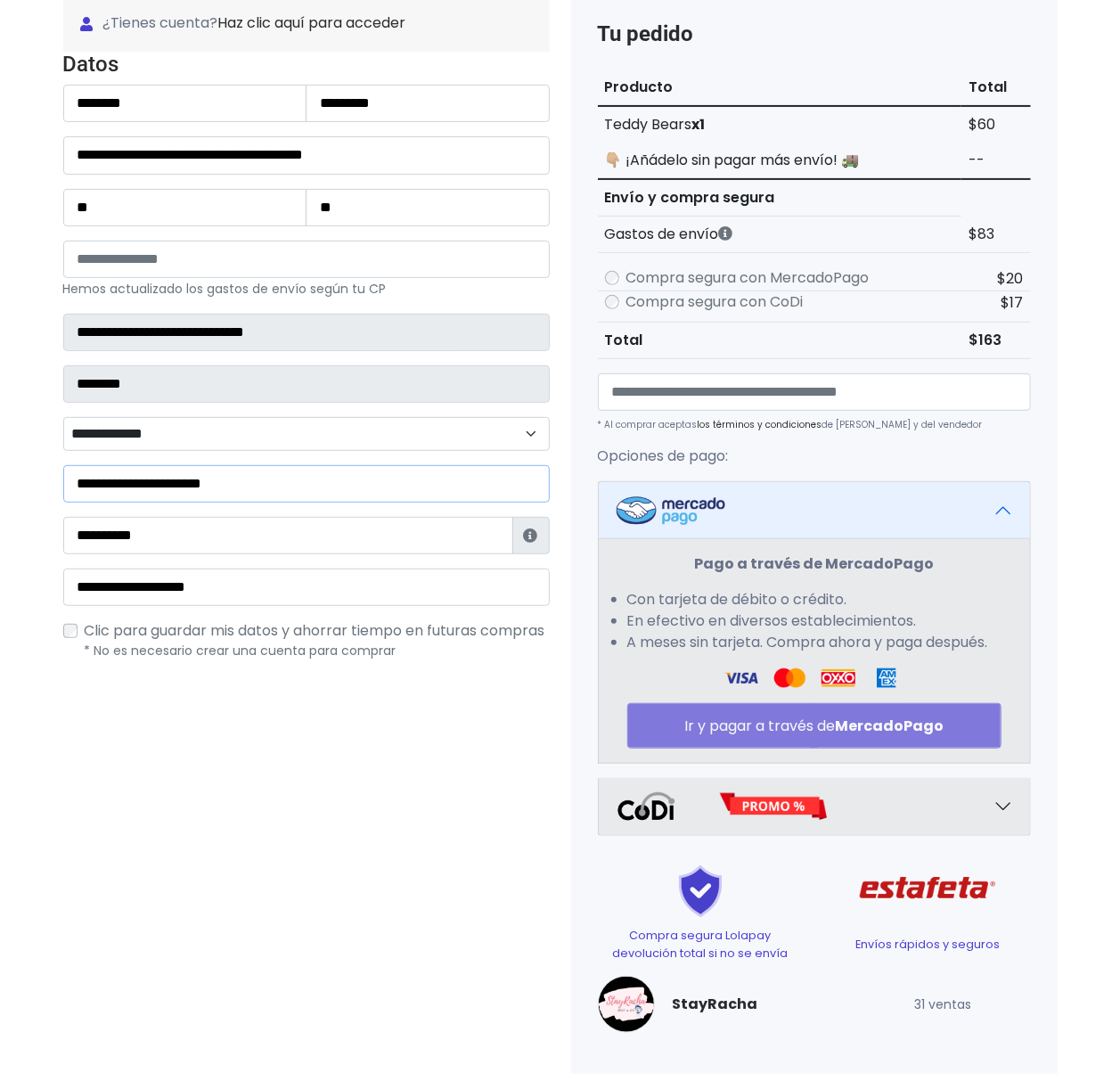 type on "**********" 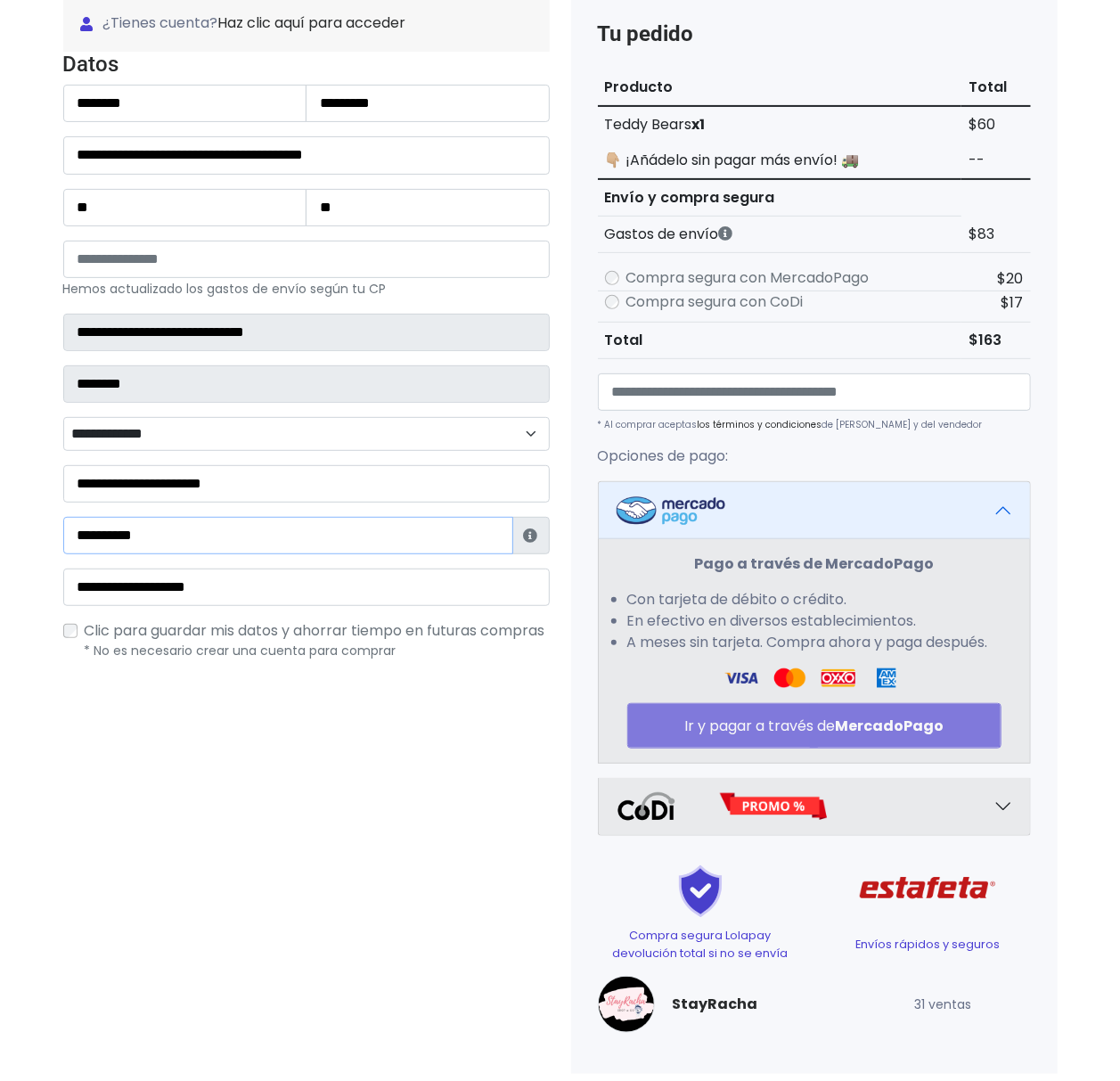 drag, startPoint x: 147, startPoint y: 539, endPoint x: -266, endPoint y: 536, distance: 413.0109 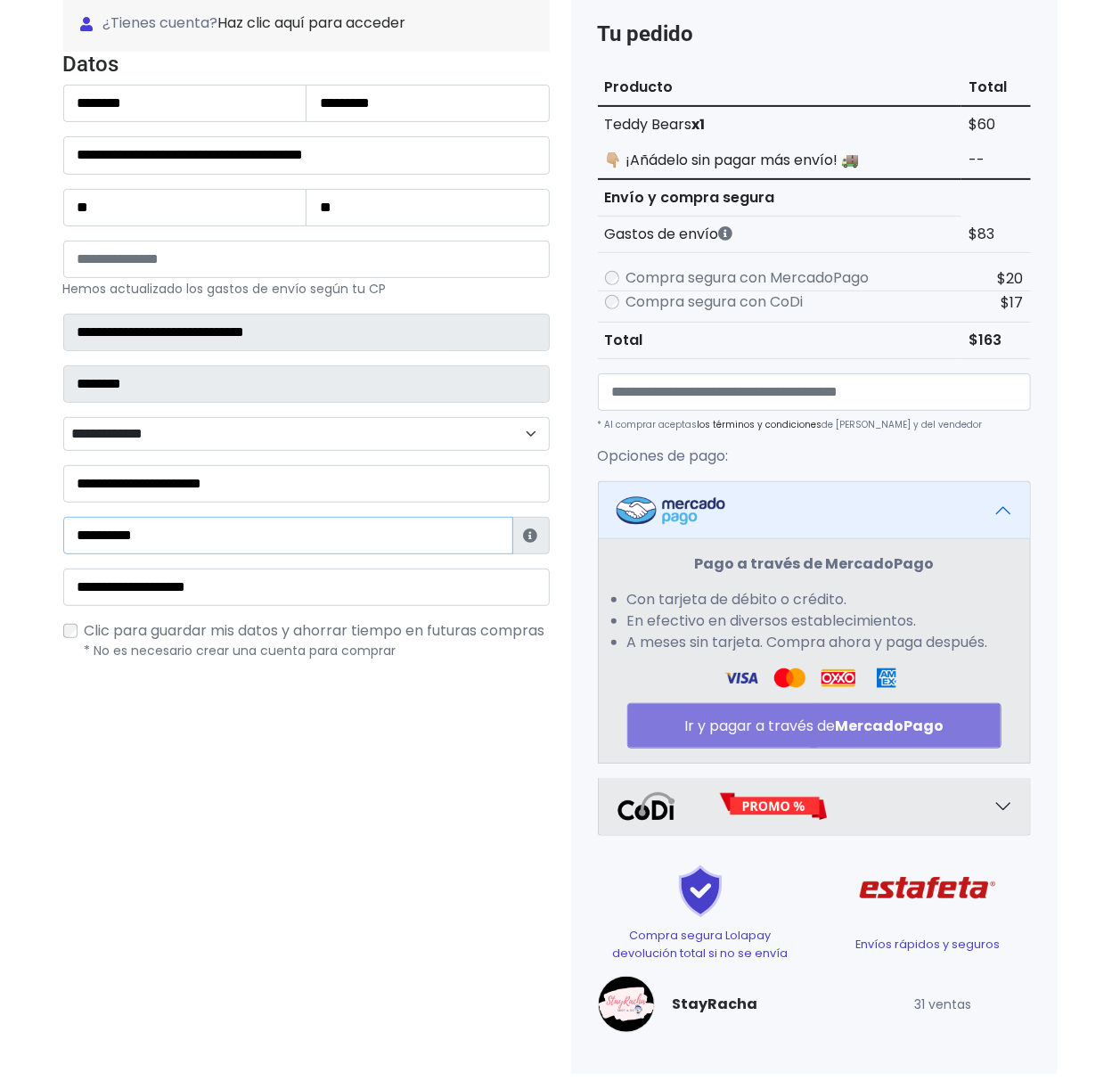 click on "POWERED BY  GO TRENDIER
1
Teddy Bears
Cantidad: 1" at bounding box center [560, 446] 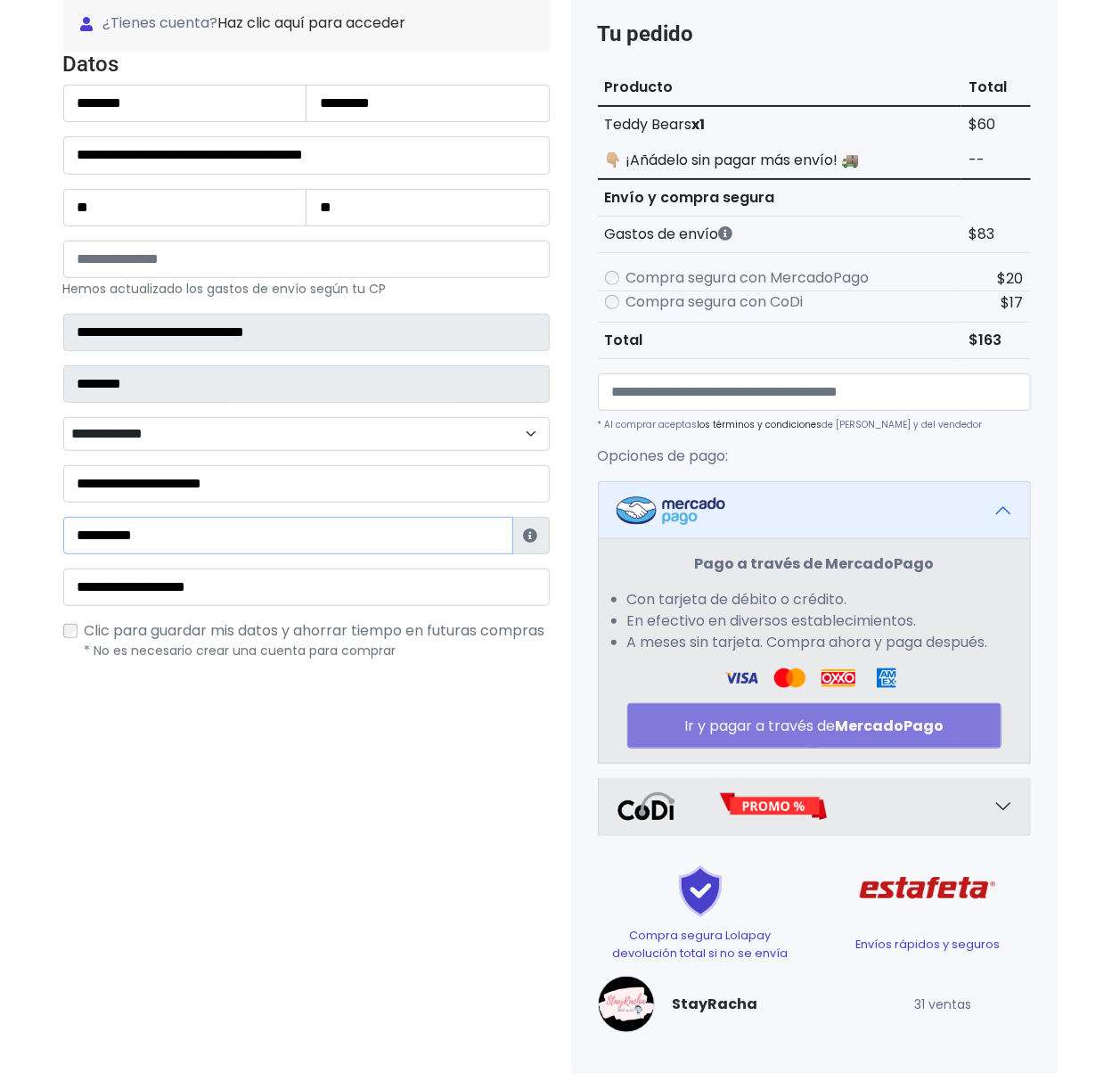 type on "**********" 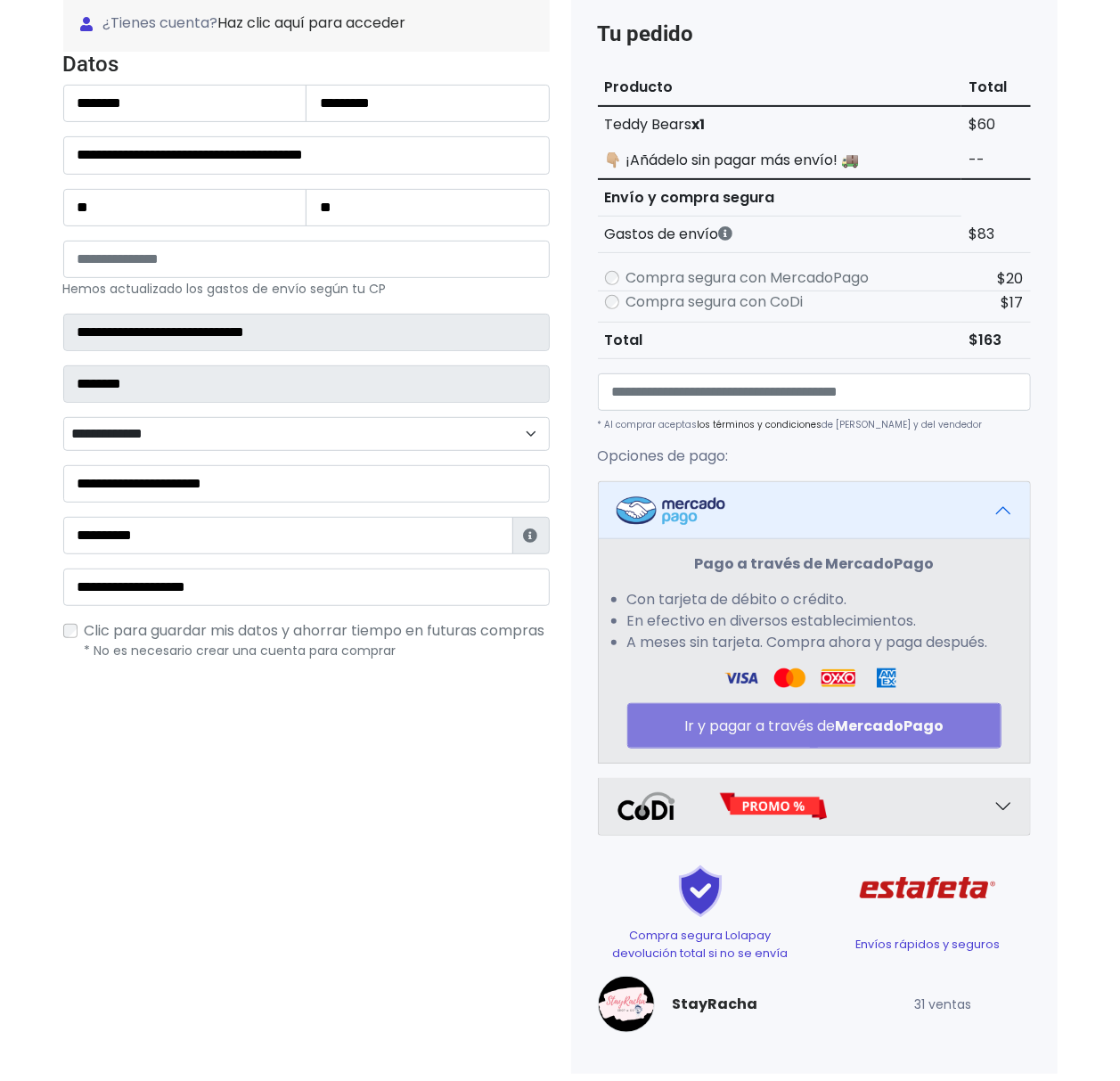 click on "Pago a través de MercadoPago
Con tarjeta de débito o crédito.
En efectivo en diversos establecimientos.
A meses sin tarjeta. Compra ahora y paga después.
Ir y pagar a través de  MercadoPago" at bounding box center (814, 651) 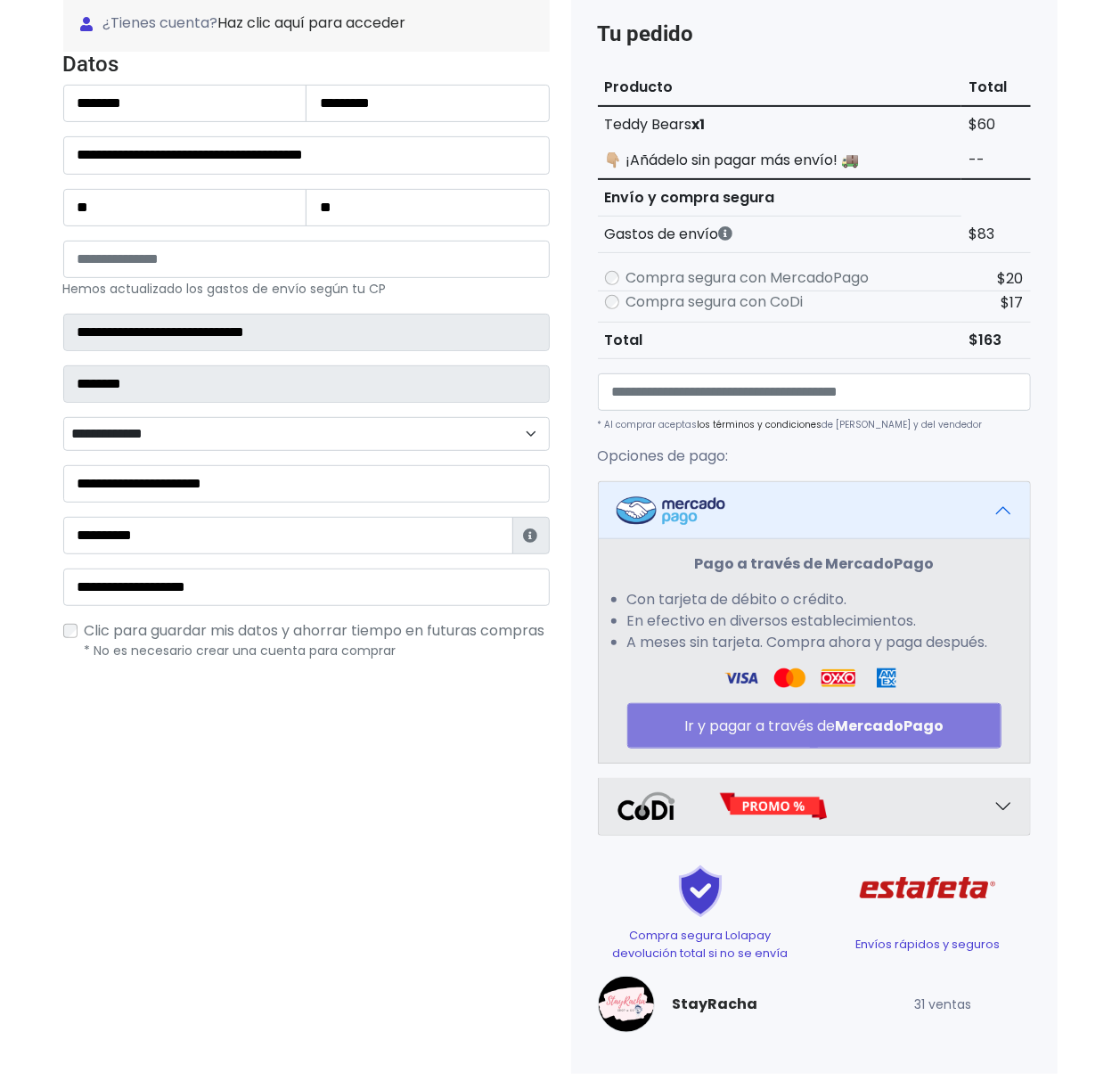 click on "Pago a través de MercadoPago
Con tarjeta de débito o crédito.
En efectivo en diversos establecimientos.
A meses sin tarjeta. Compra ahora y paga después.
Ir y pagar a través de  MercadoPago" at bounding box center (814, 651) 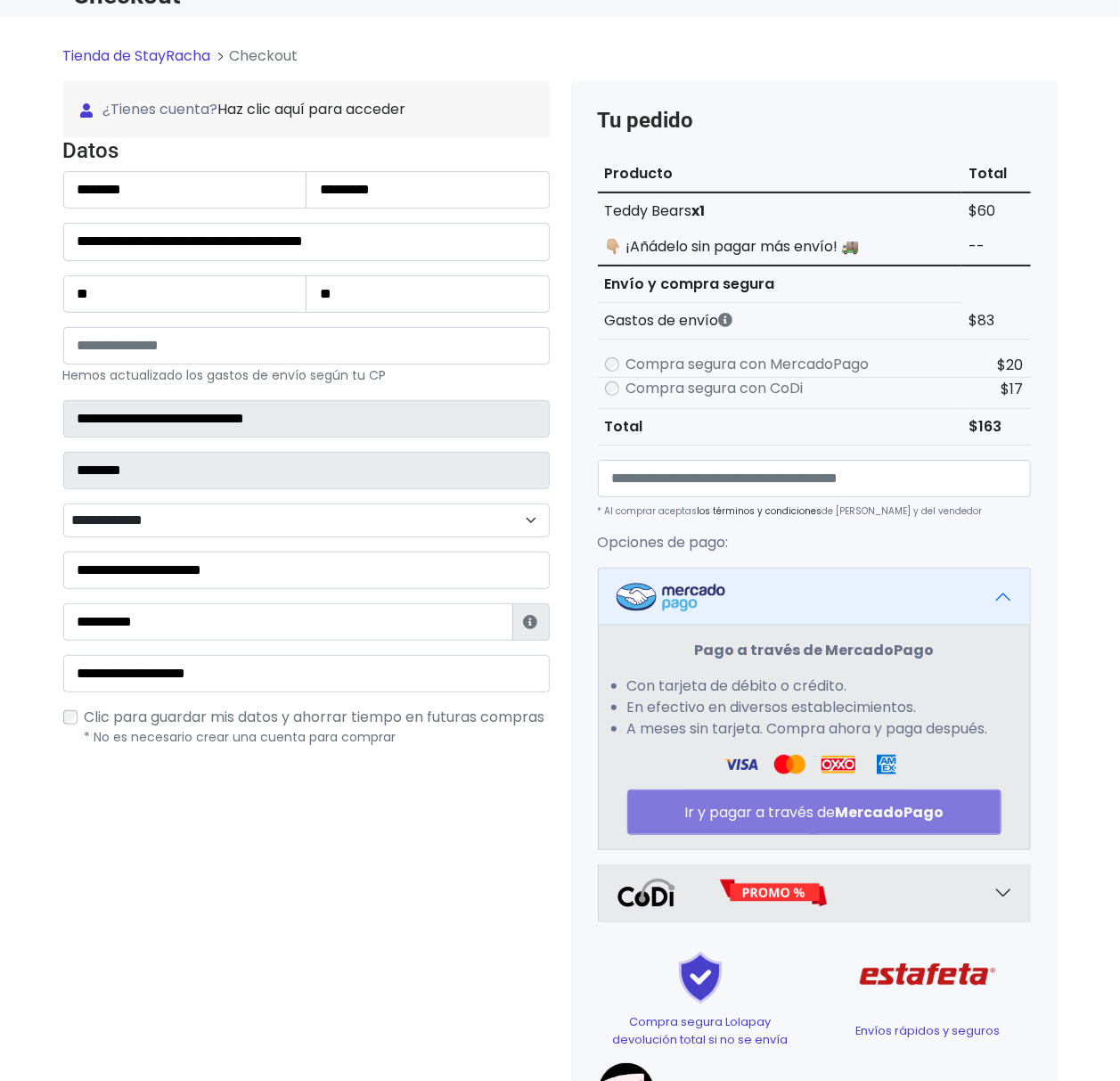 scroll, scrollTop: 0, scrollLeft: 0, axis: both 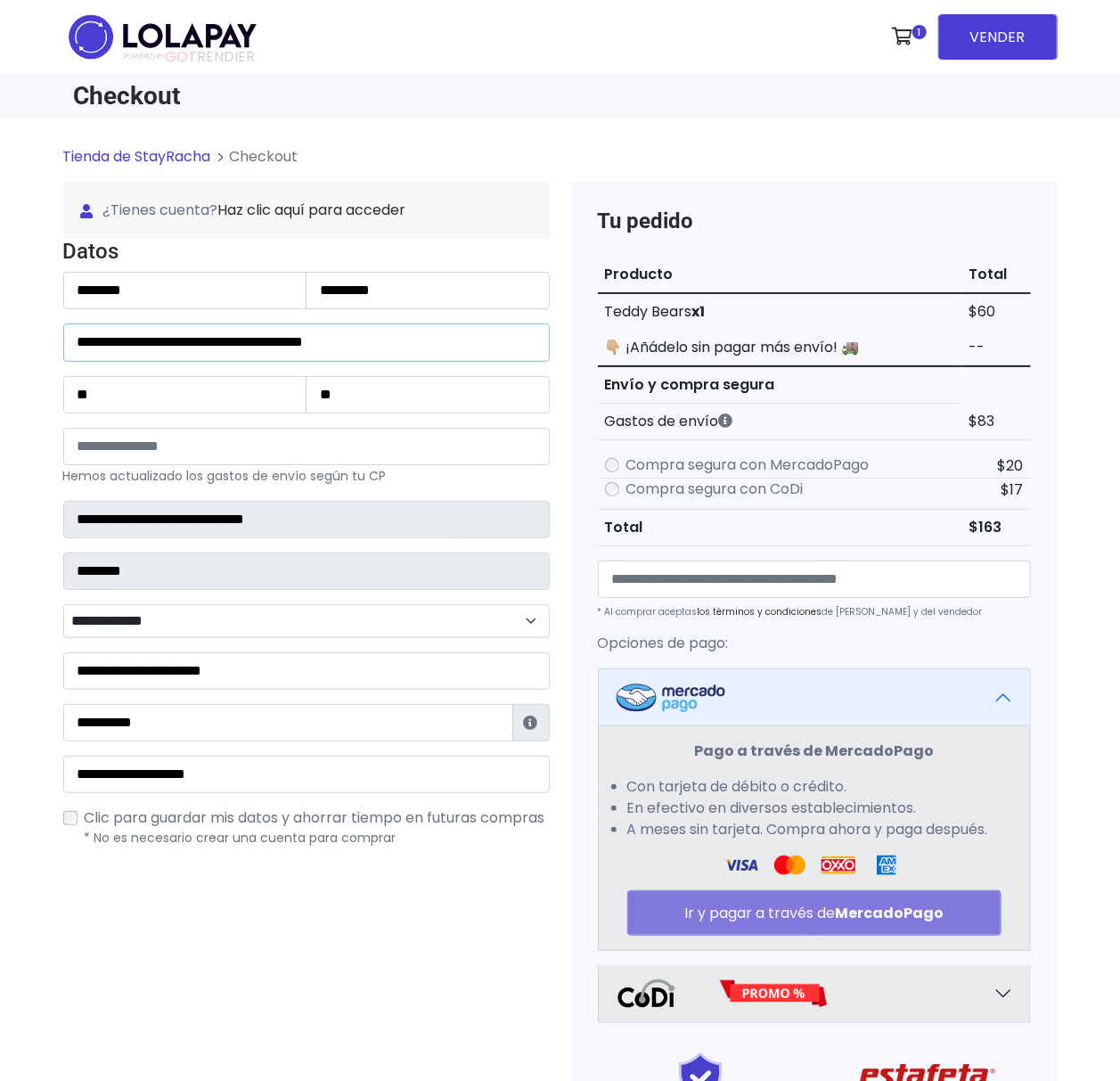 click on "**********" at bounding box center [307, 342] 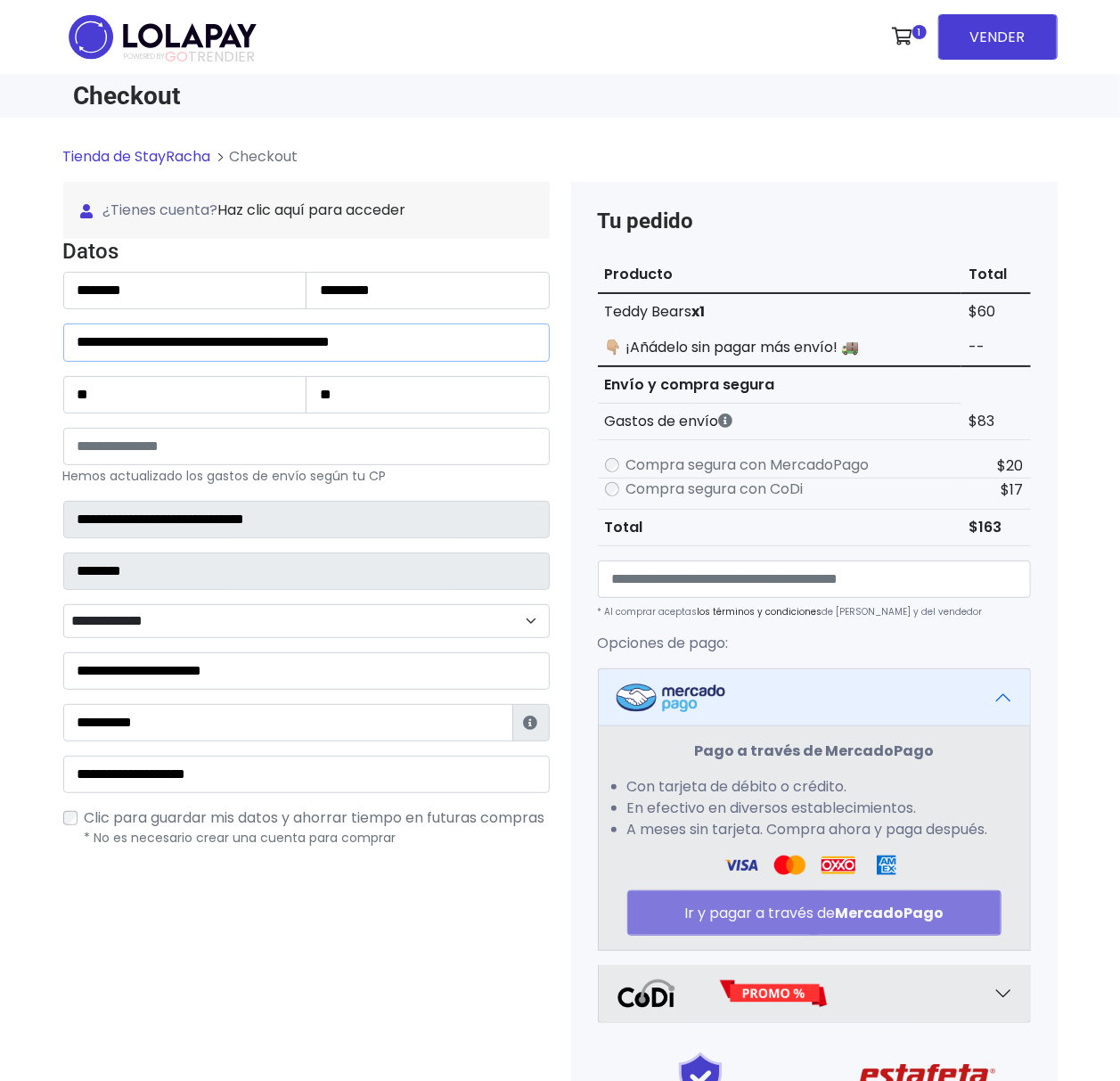 type on "**********" 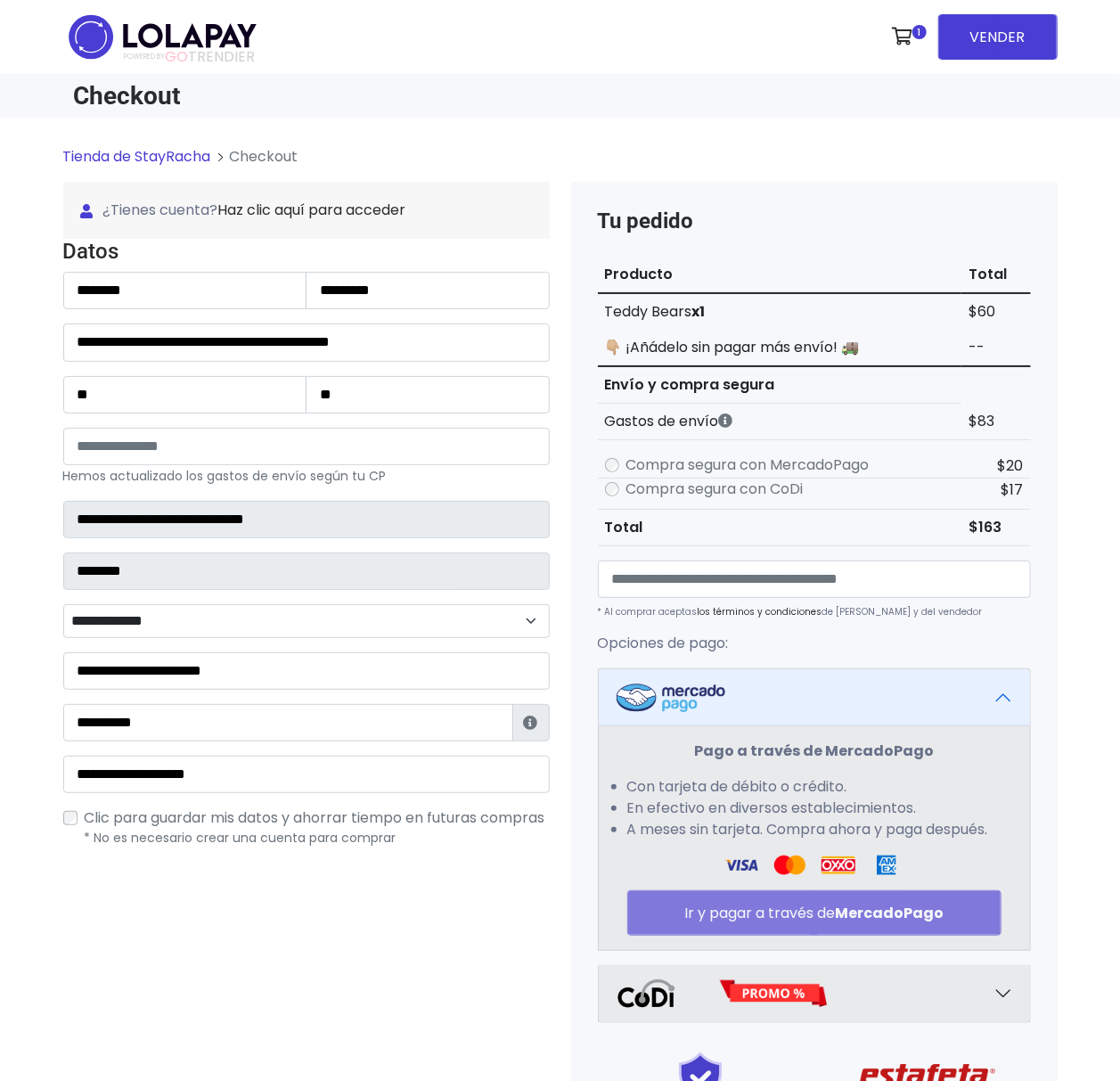 click on "Pago a través de MercadoPago
Con tarjeta de débito o crédito.
En efectivo en diversos establecimientos.
A meses sin tarjeta. Compra ahora y paga después.
Ir y pagar a través de  MercadoPago" at bounding box center (814, 838) 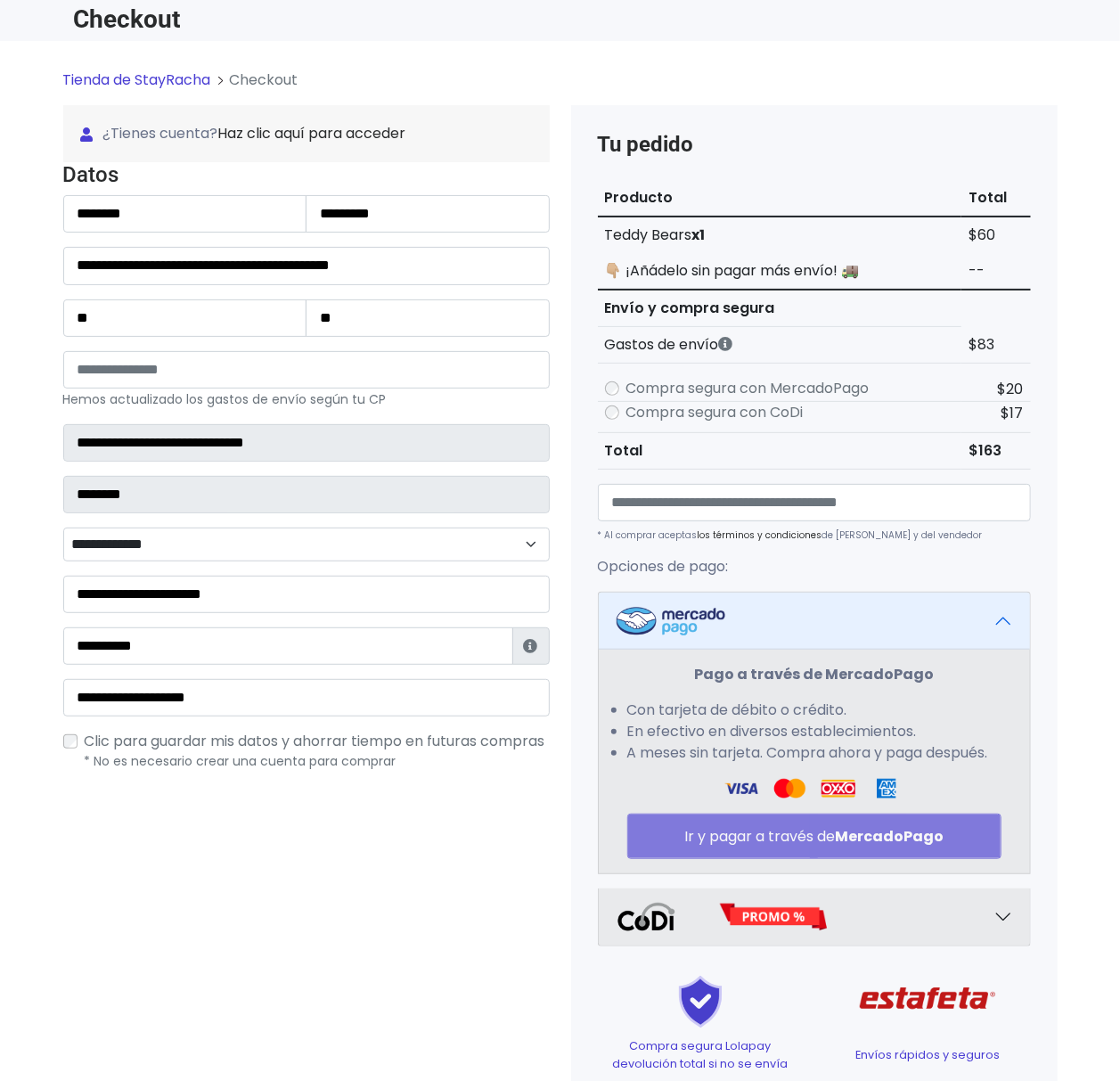 scroll, scrollTop: 189, scrollLeft: 0, axis: vertical 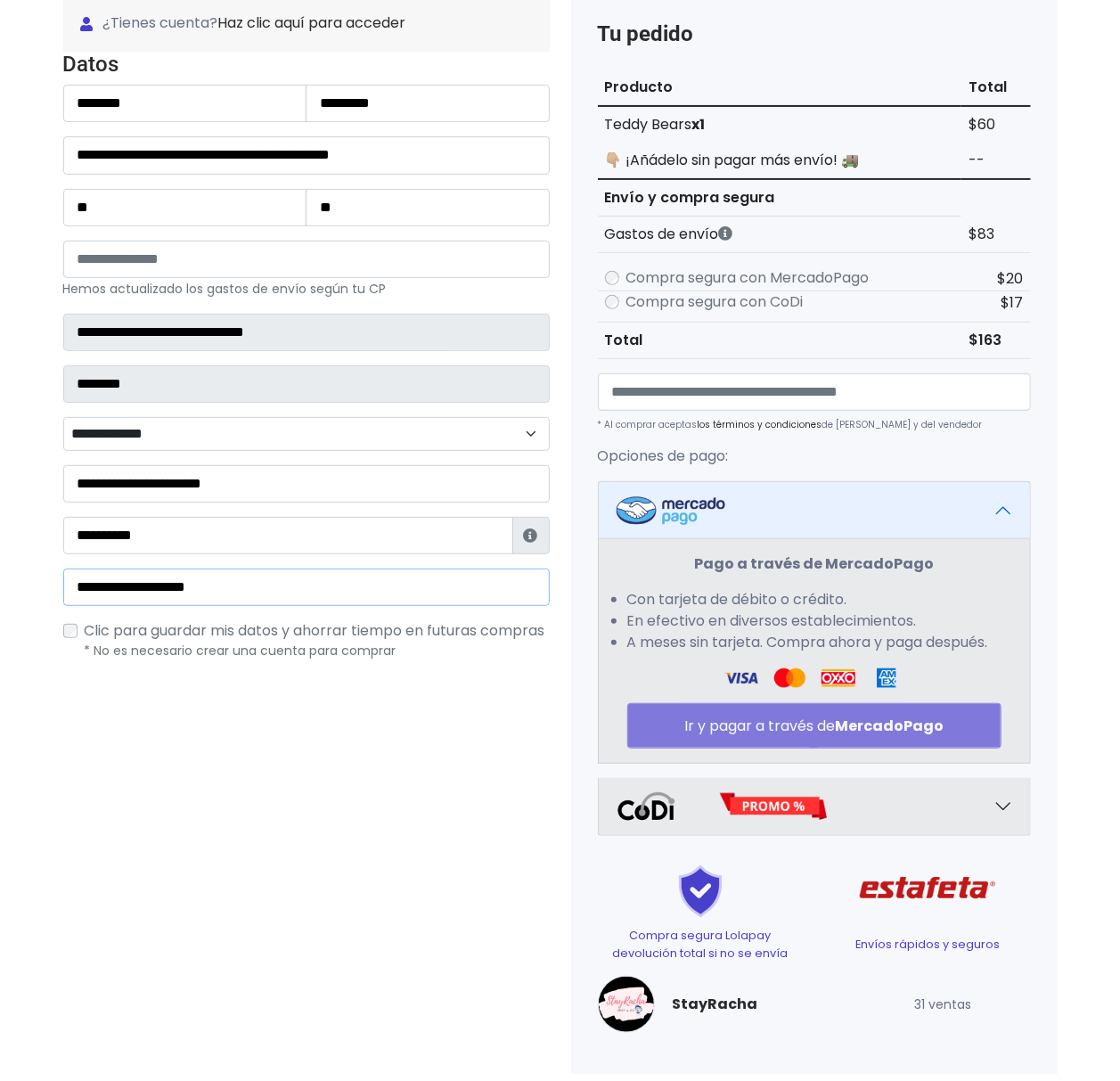 click on "**********" at bounding box center [307, 587] 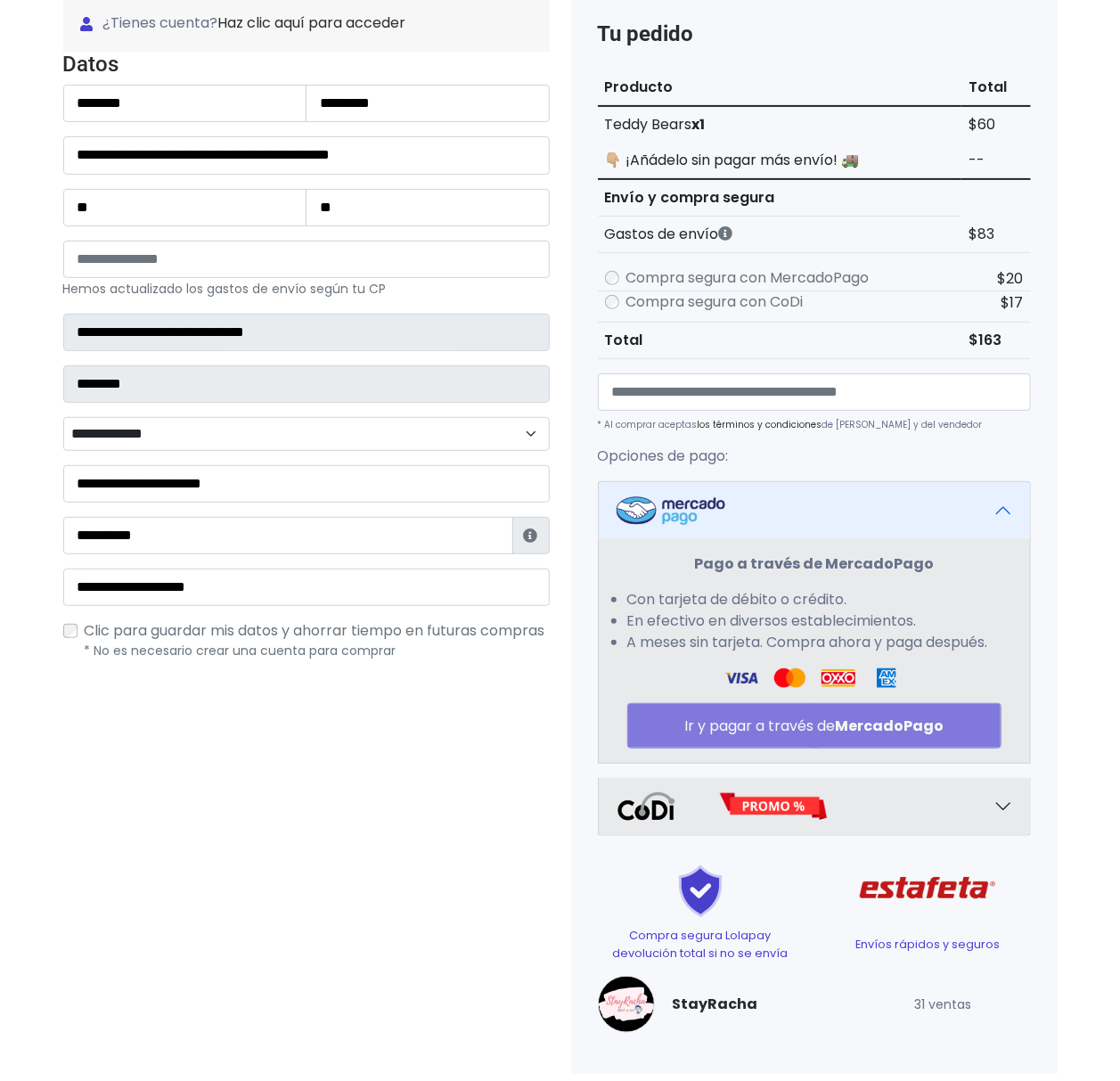 type 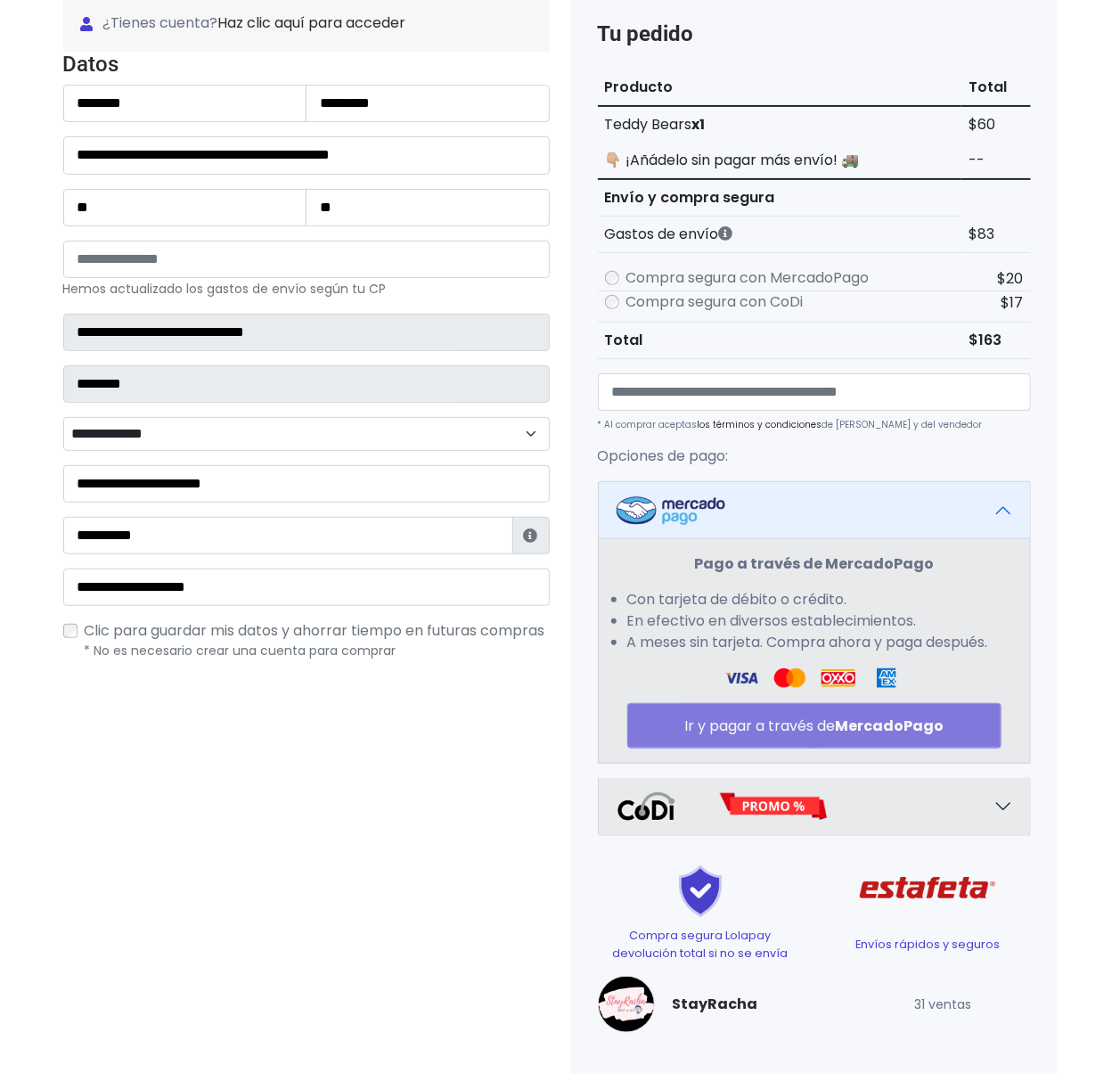 click on "Pago a través de MercadoPago
Con tarjeta de débito o crédito.
En efectivo en diversos establecimientos.
A meses sin tarjeta. Compra ahora y paga después.
Ir y pagar a través de  MercadoPago" at bounding box center [814, 651] 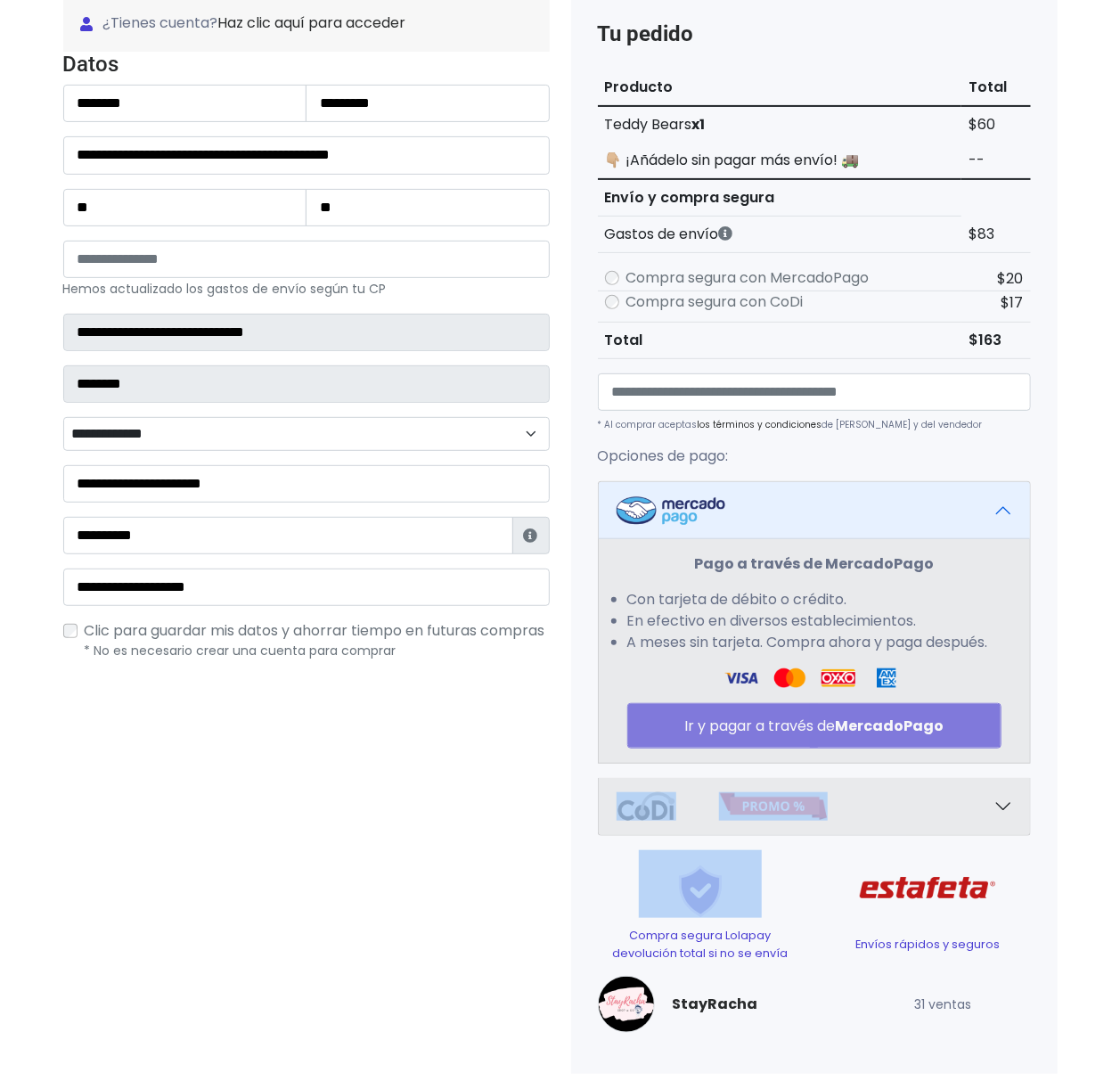 click on "Pago a través de MercadoPago
Con tarjeta de débito o crédito.
En efectivo en diversos establecimientos.
A meses sin tarjeta. Compra ahora y paga después.
Ir y pagar a través de  MercadoPago" at bounding box center (814, 651) 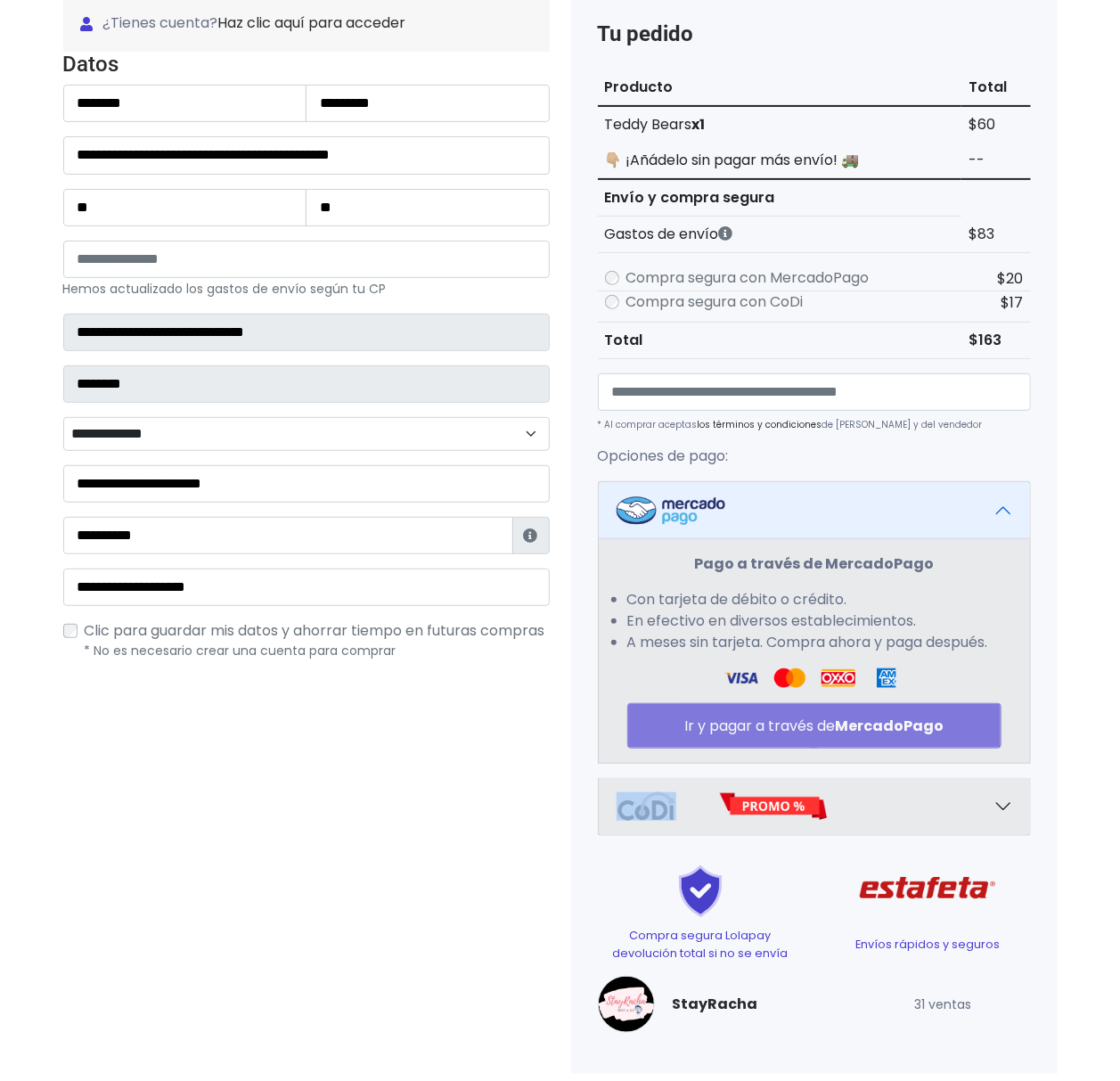 click on "Pago a través de MercadoPago
Con tarjeta de débito o crédito.
En efectivo en diversos establecimientos.
A meses sin tarjeta. Compra ahora y paga después.
Ir y pagar a través de  MercadoPago" at bounding box center (814, 651) 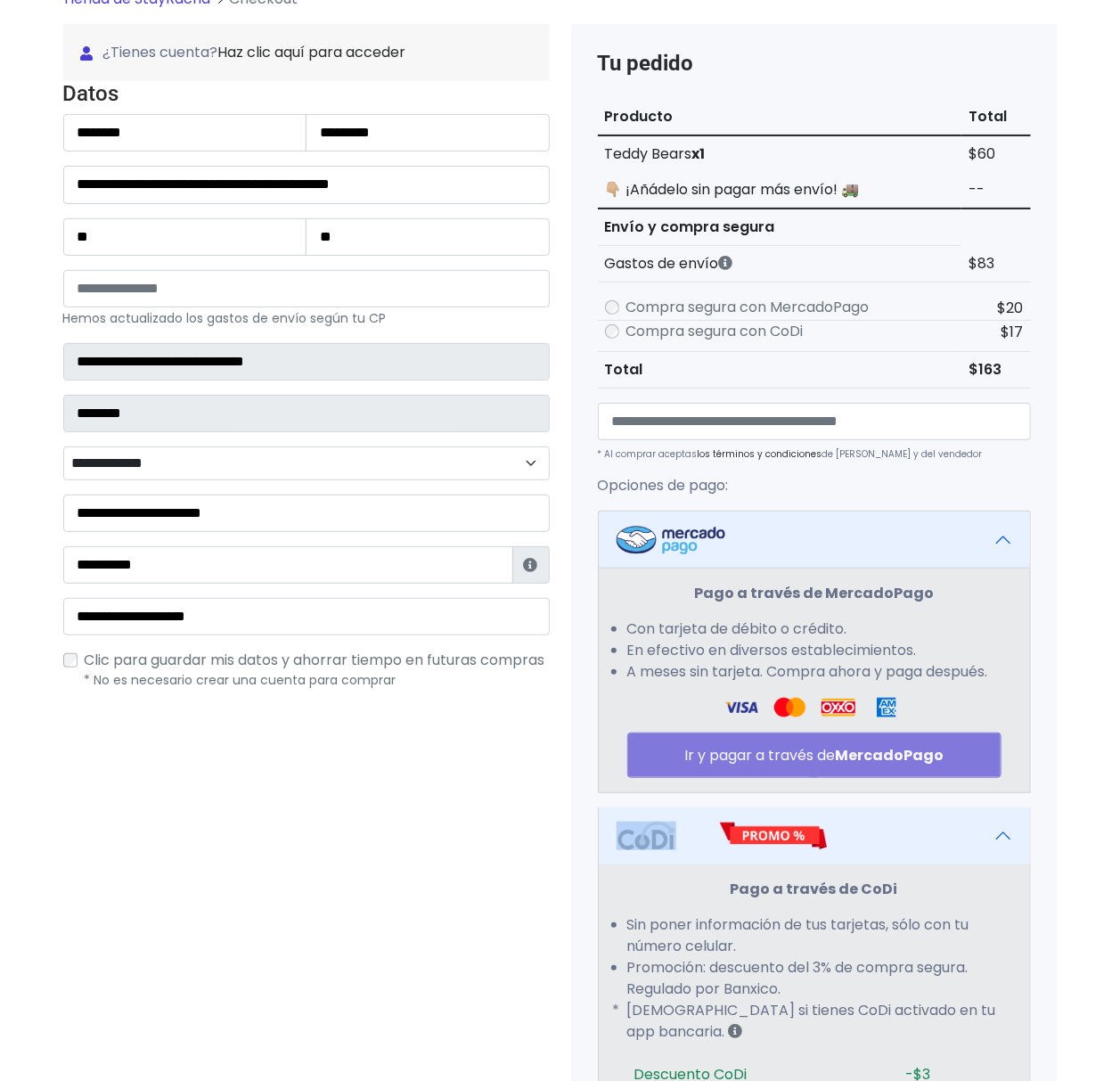 scroll, scrollTop: 98, scrollLeft: 0, axis: vertical 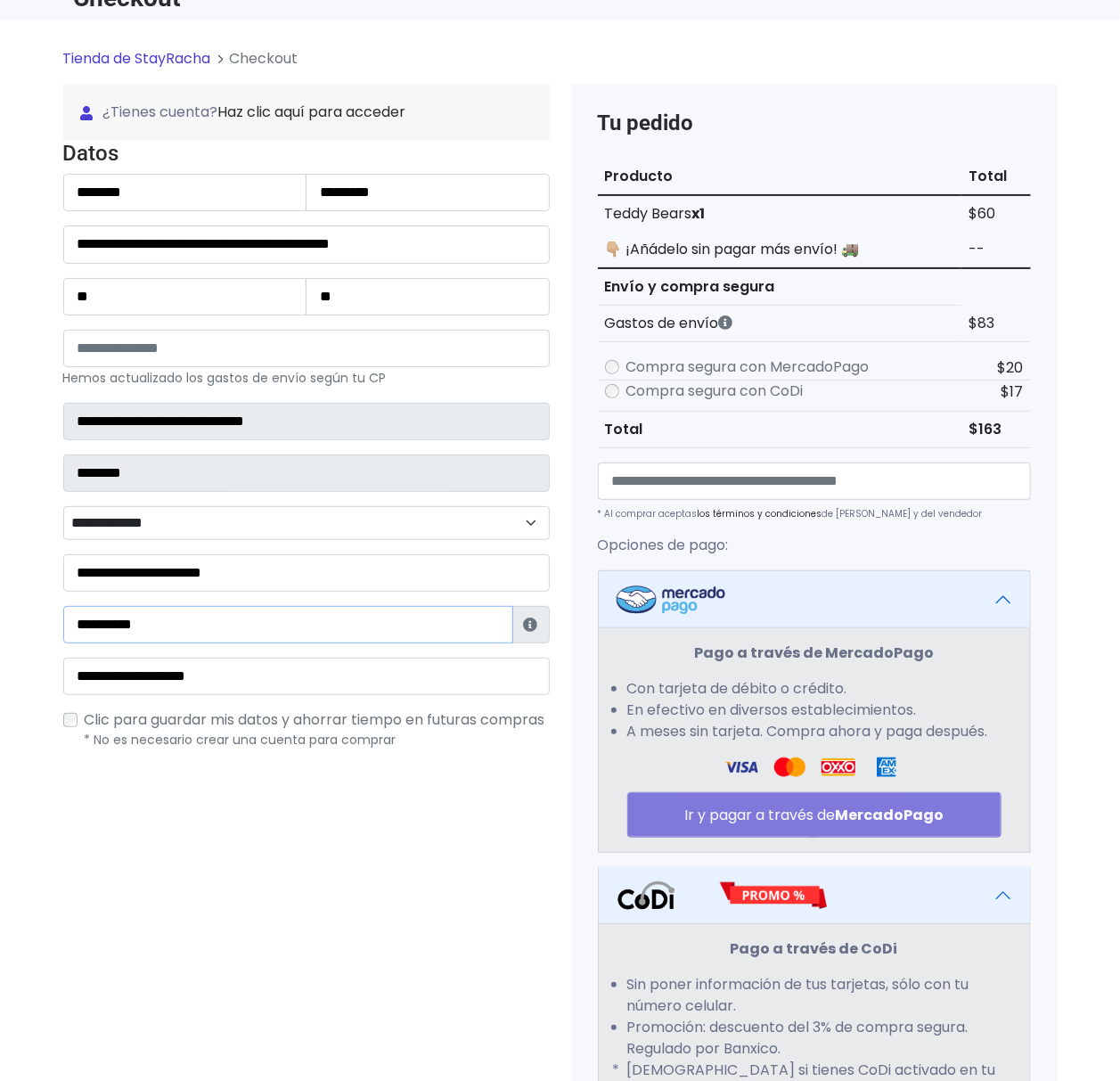 drag, startPoint x: 343, startPoint y: 628, endPoint x: -67, endPoint y: 633, distance: 410.03049 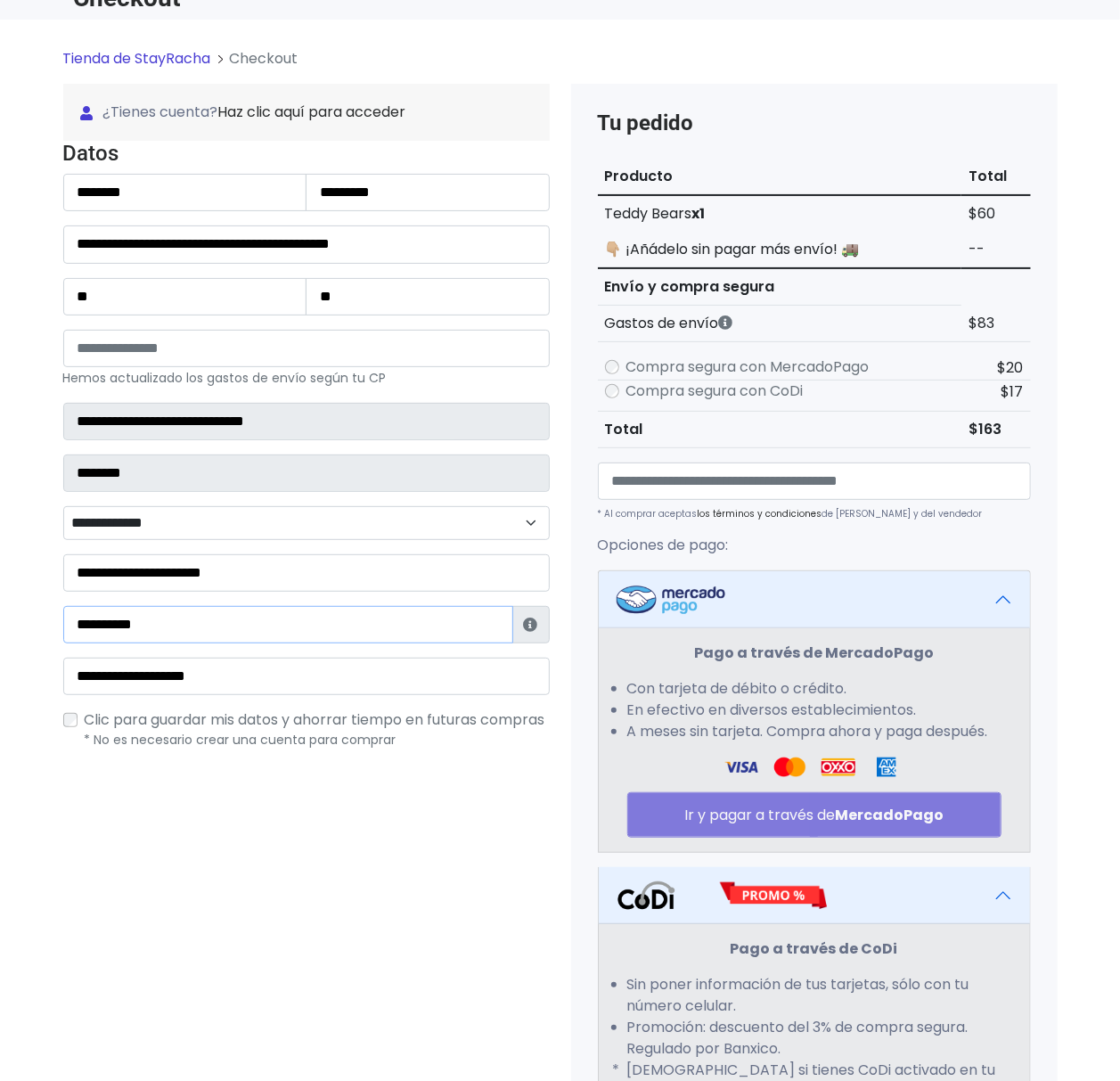 click on "POWERED BY  GO TRENDIER
1
Teddy Bears
Cantidad: 1" at bounding box center (560, 739) 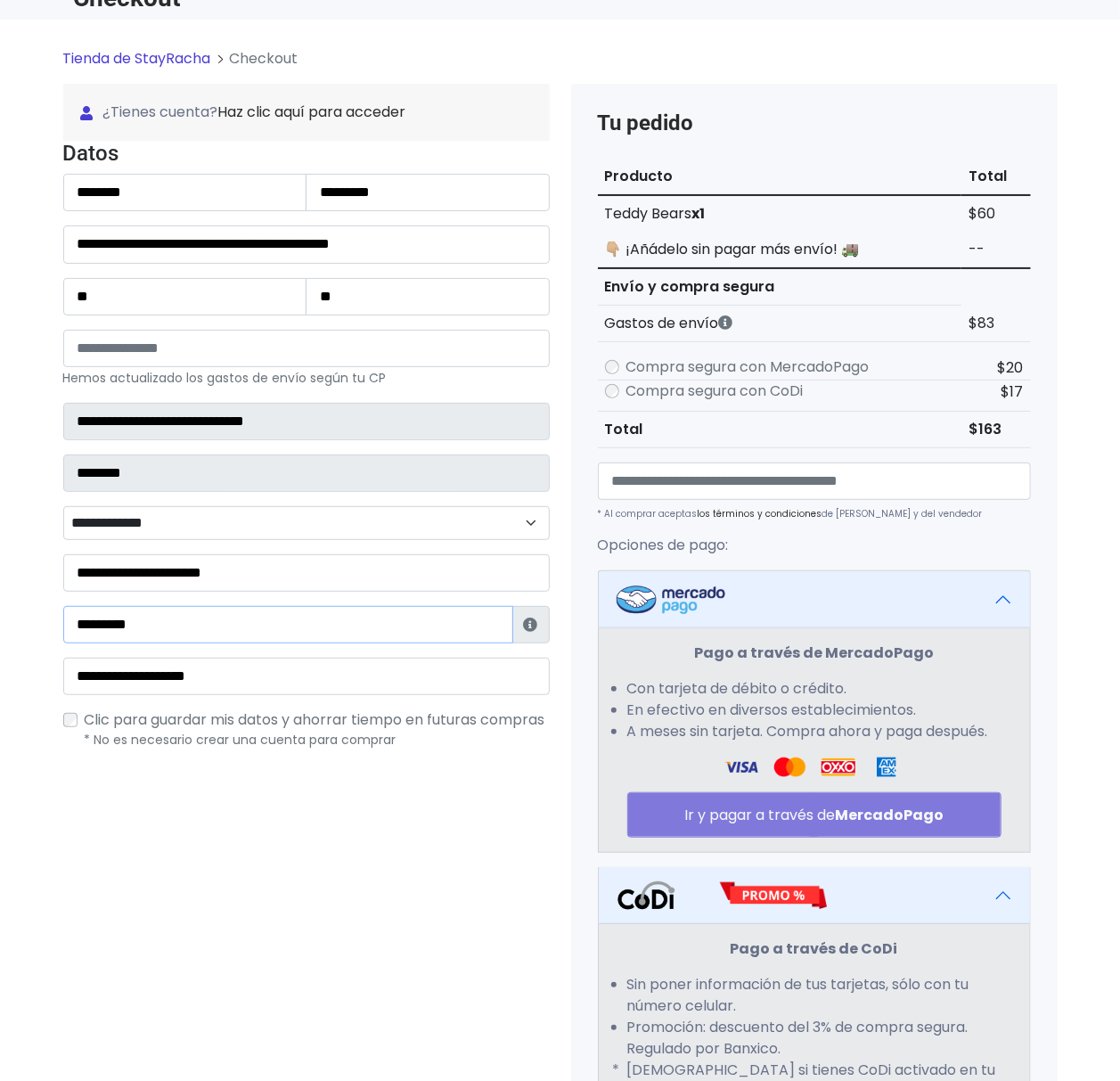 type on "**********" 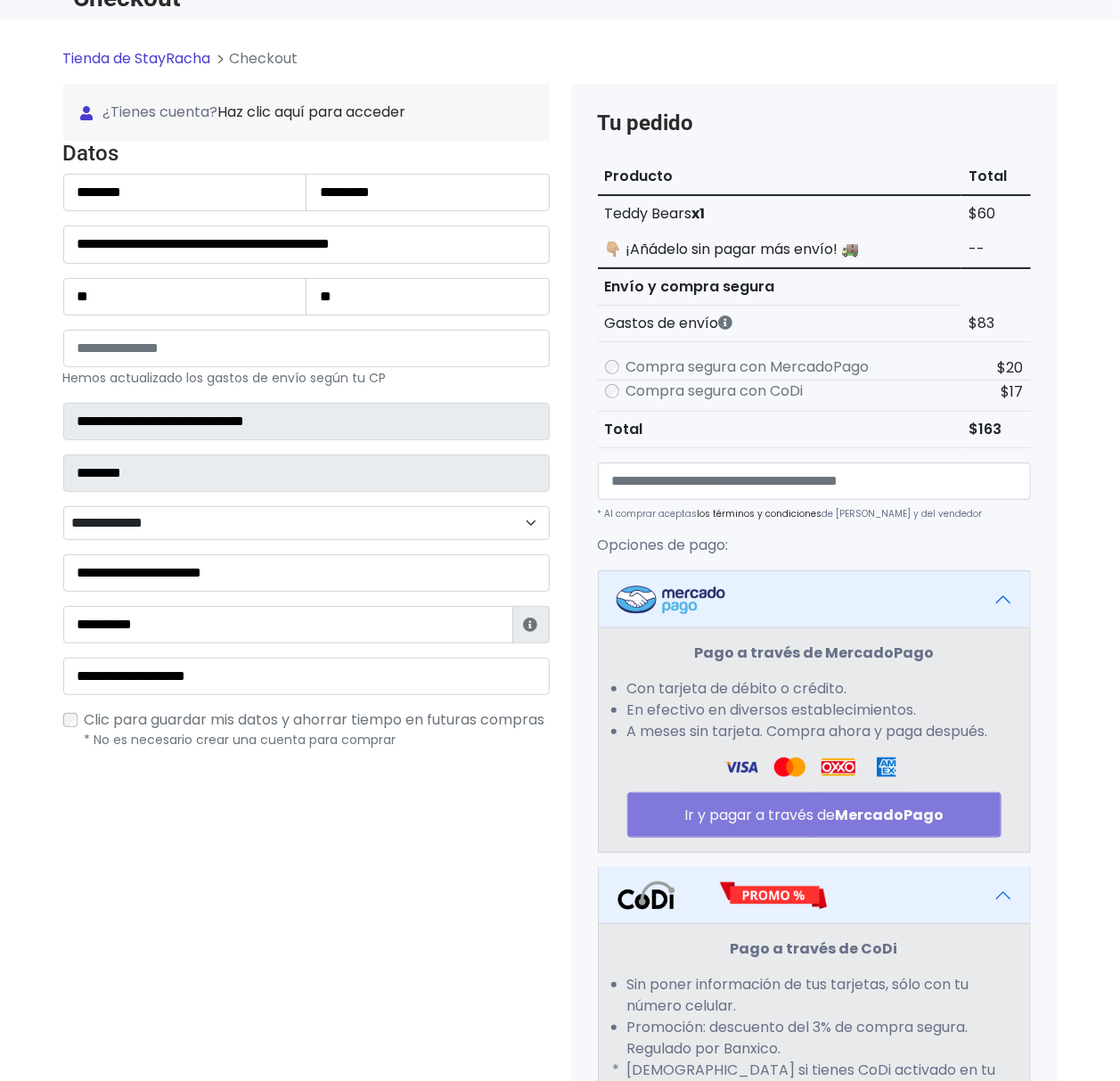 click on "Pago a través de MercadoPago
Con tarjeta de débito o crédito.
En efectivo en diversos establecimientos.
A meses sin tarjeta. Compra ahora y paga después.
Ir y pagar a través de  MercadoPago" at bounding box center (814, 740) 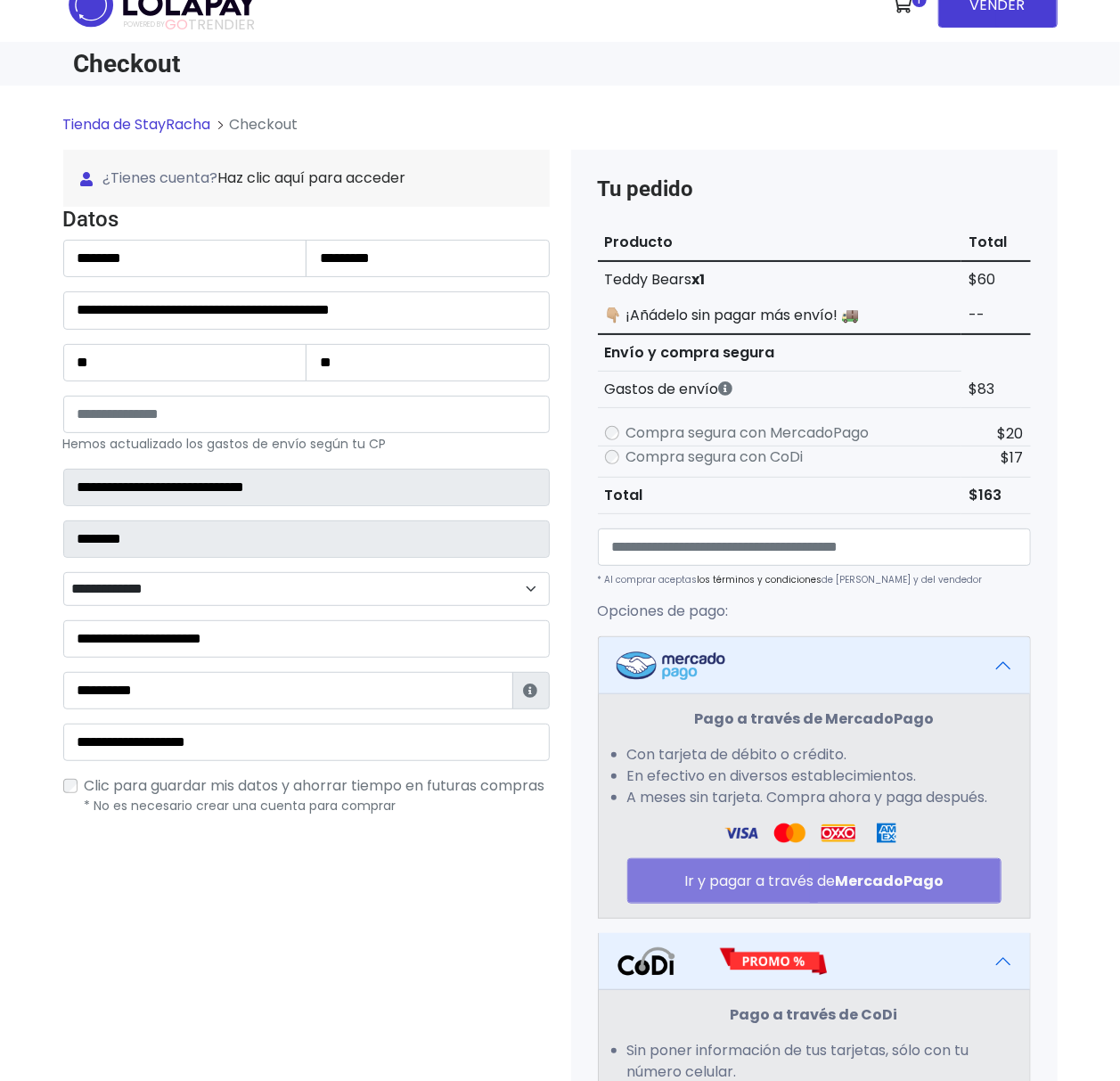 scroll, scrollTop: 0, scrollLeft: 0, axis: both 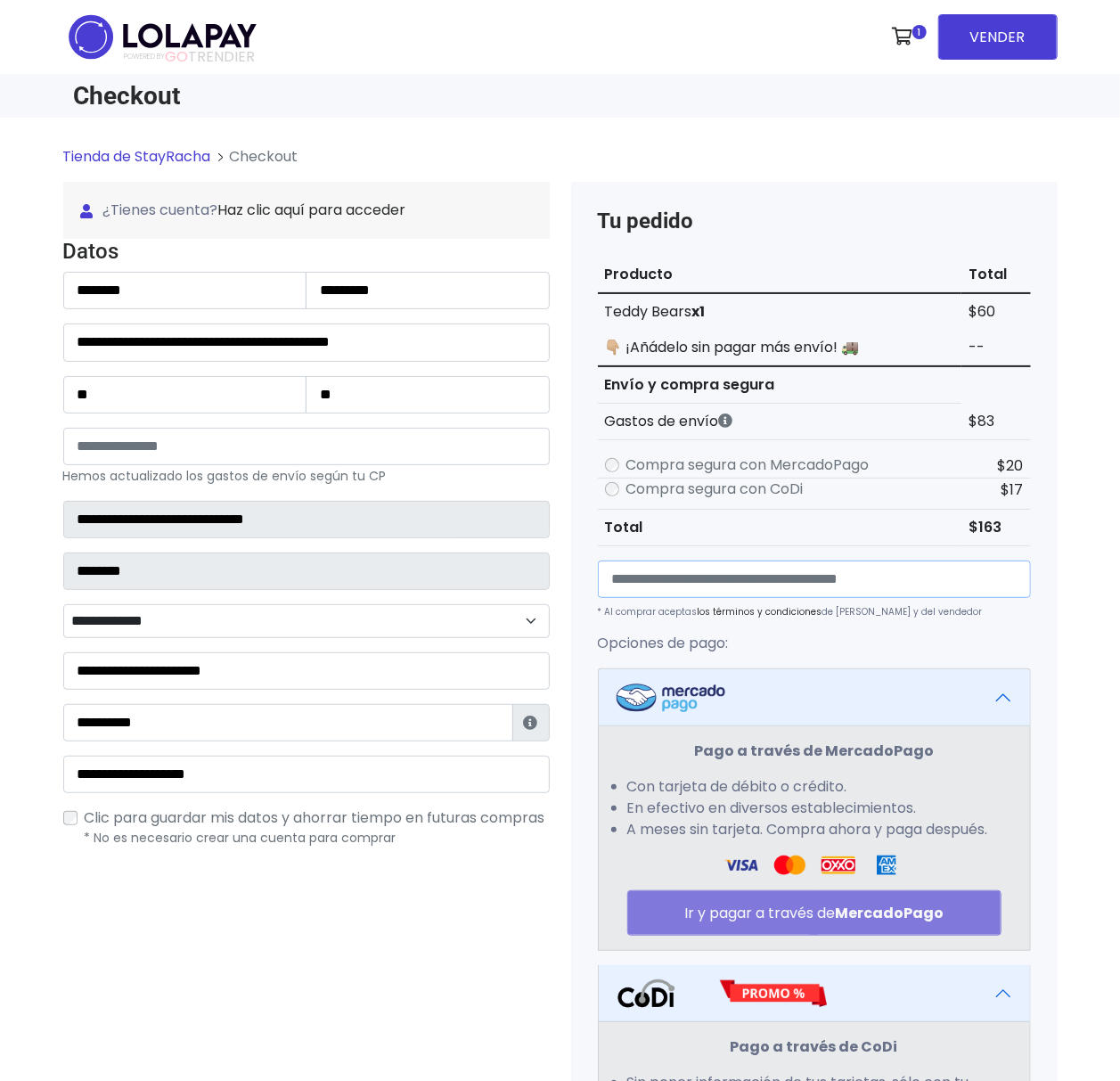 click at bounding box center (814, 579) 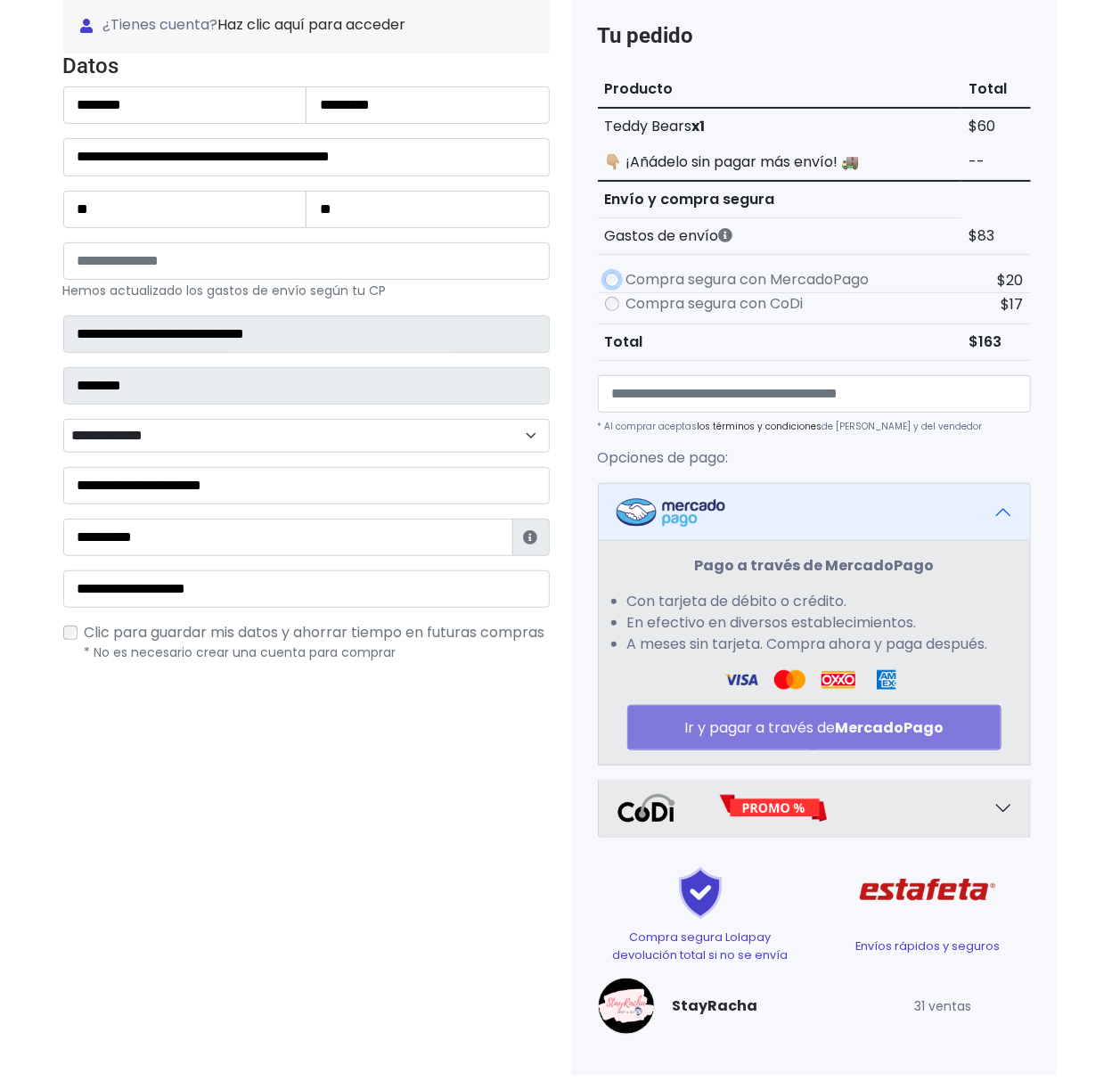 scroll, scrollTop: 189, scrollLeft: 0, axis: vertical 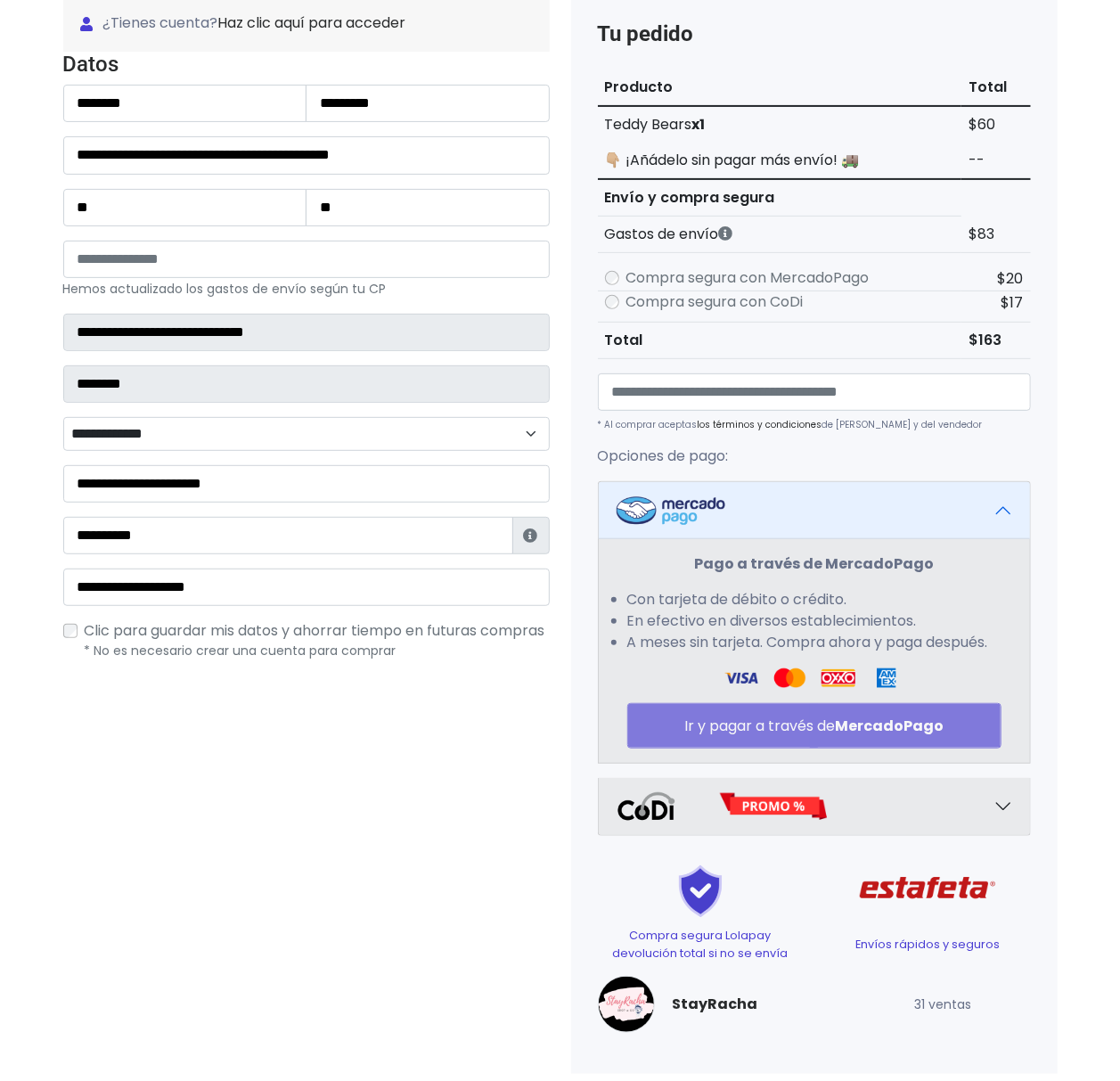 click on "Pago a través de MercadoPago
Con tarjeta de débito o crédito.
En efectivo en diversos establecimientos.
A meses sin tarjeta. Compra ahora y paga después.
Ir y pagar a través de  MercadoPago" at bounding box center (814, 651) 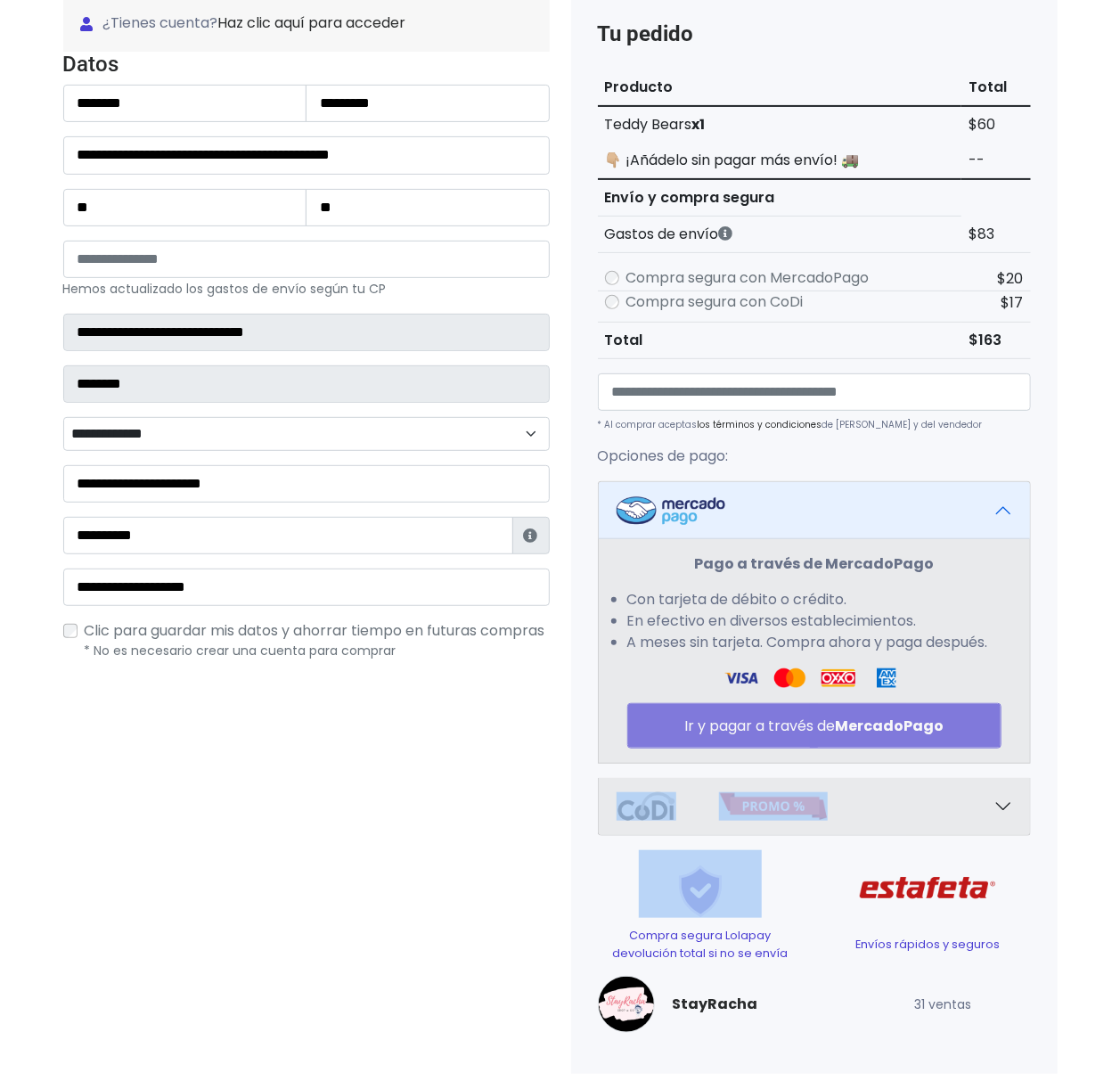 click on "Pago a través de MercadoPago
Con tarjeta de débito o crédito.
En efectivo en diversos establecimientos.
A meses sin tarjeta. Compra ahora y paga después.
Ir y pagar a través de  MercadoPago" at bounding box center (814, 651) 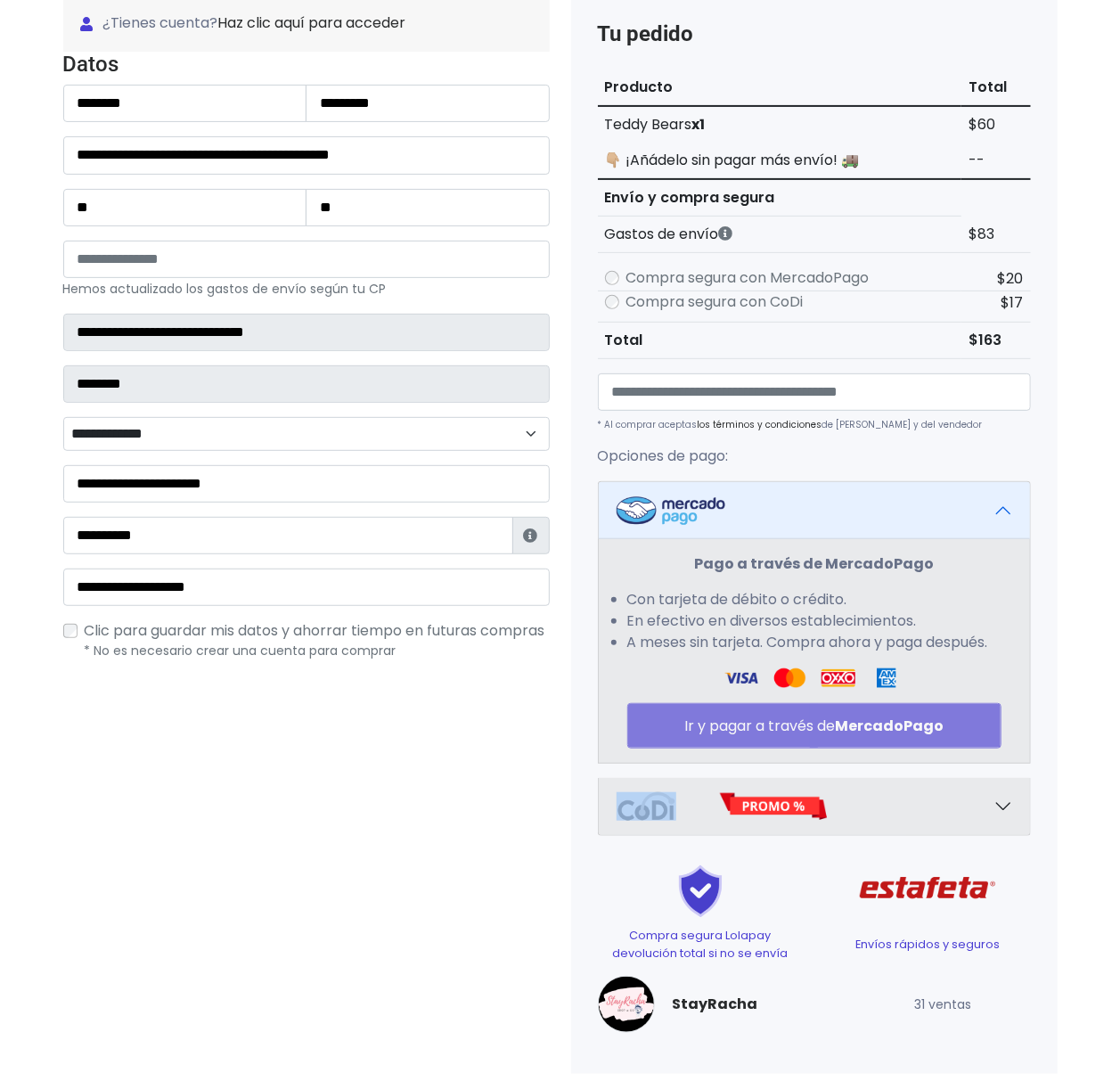 click on "Pago a través de MercadoPago
Con tarjeta de débito o crédito.
En efectivo en diversos establecimientos.
A meses sin tarjeta. Compra ahora y paga después.
Ir y pagar a través de  MercadoPago" at bounding box center (814, 651) 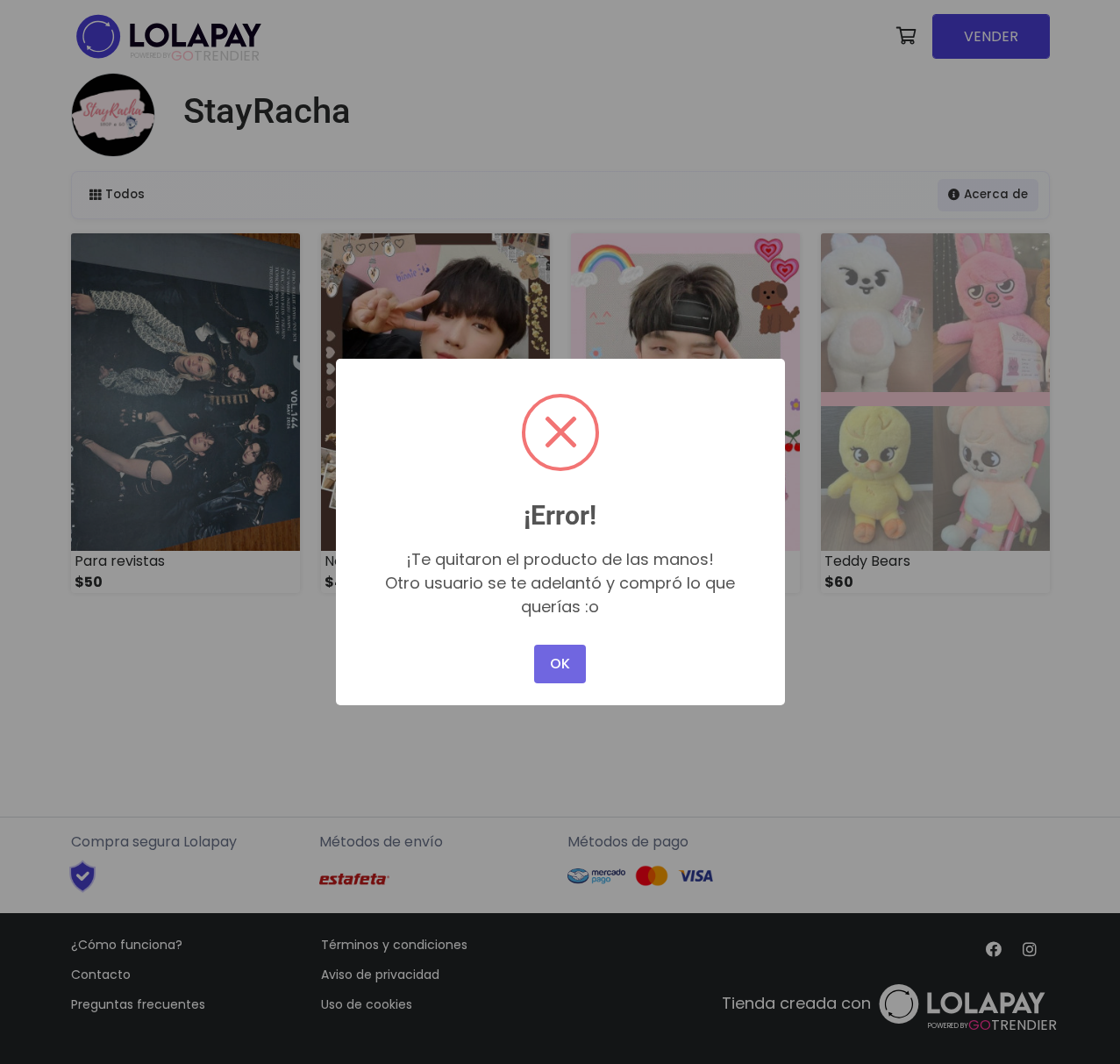 scroll, scrollTop: 0, scrollLeft: 0, axis: both 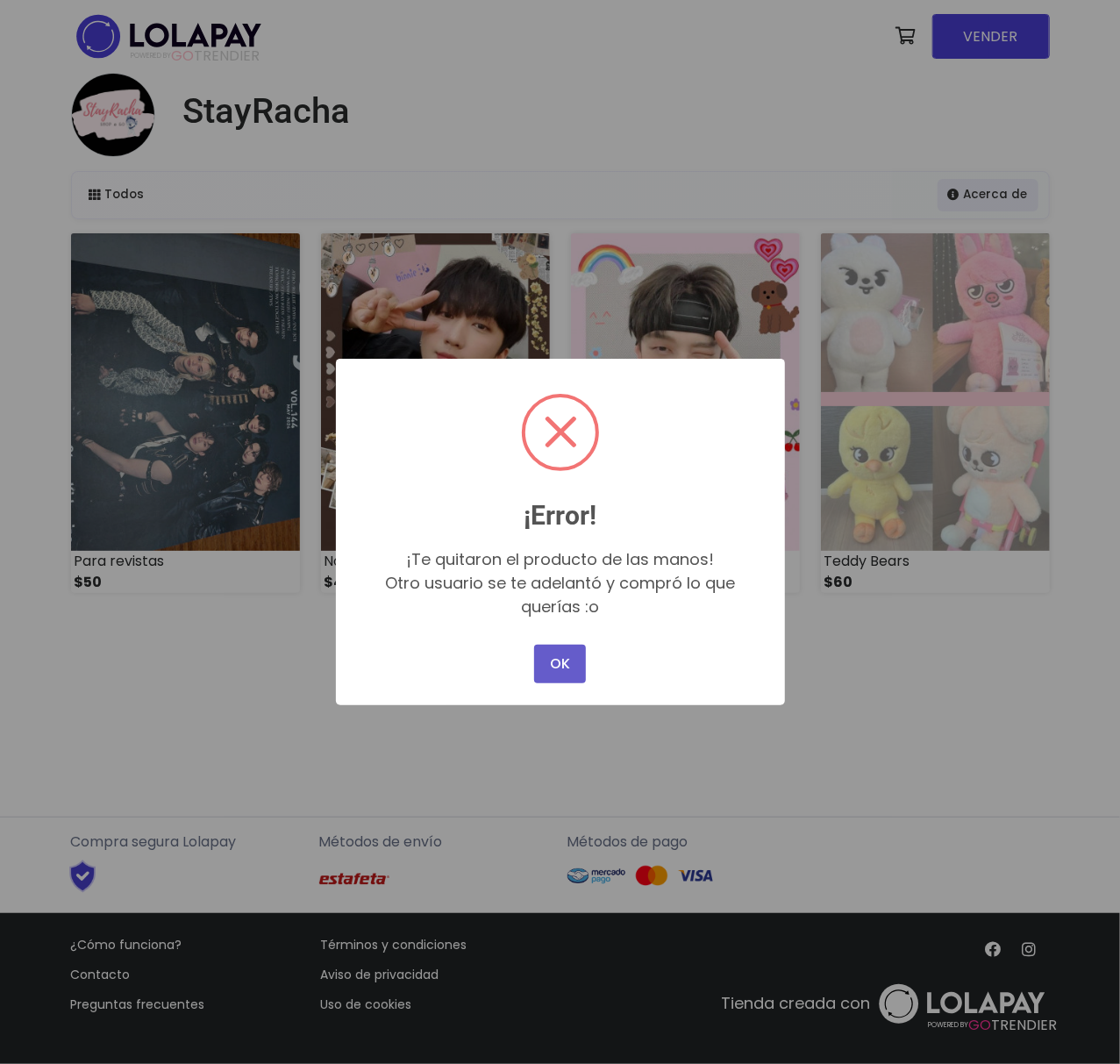 click on "OK" at bounding box center [560, 664] 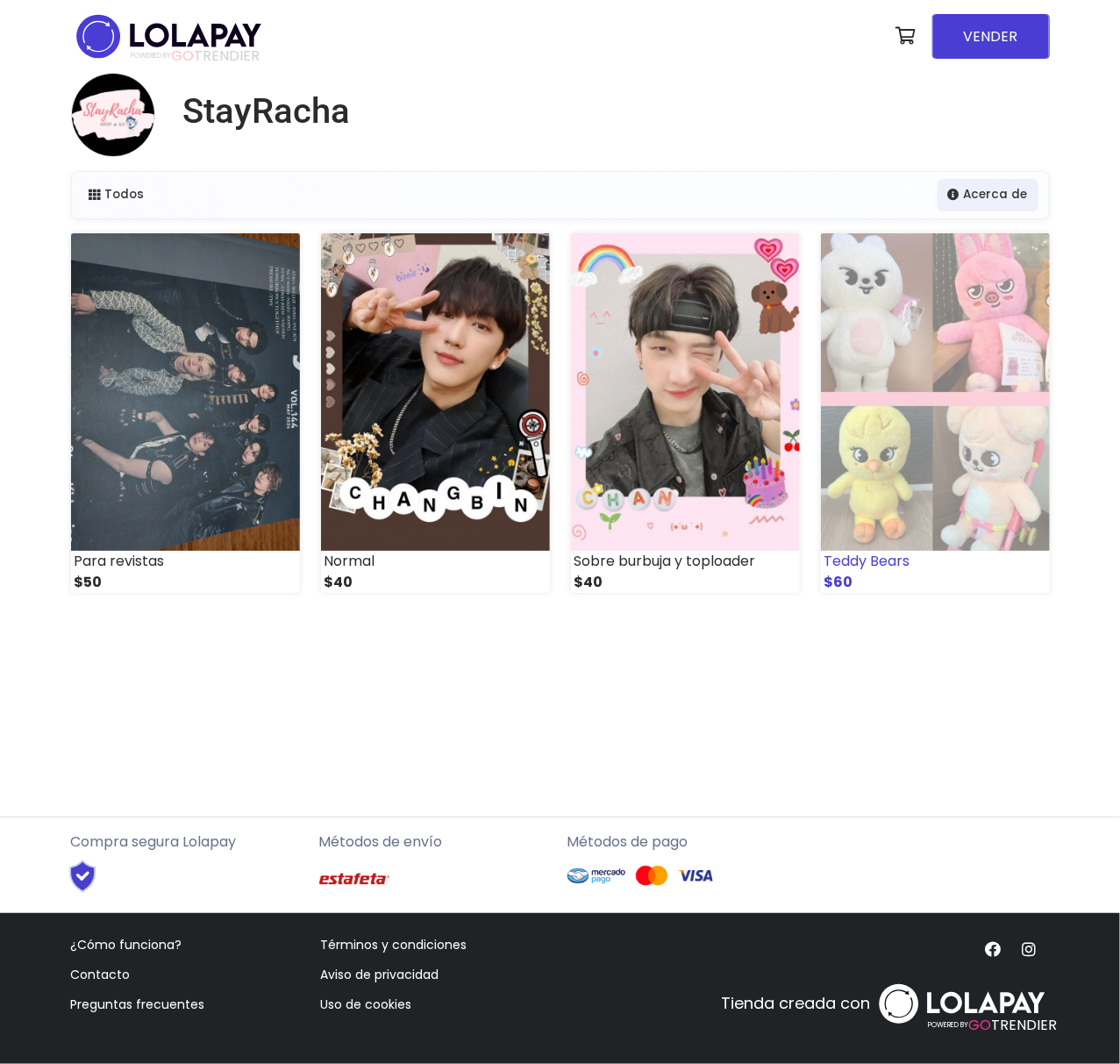 click at bounding box center (935, 392) 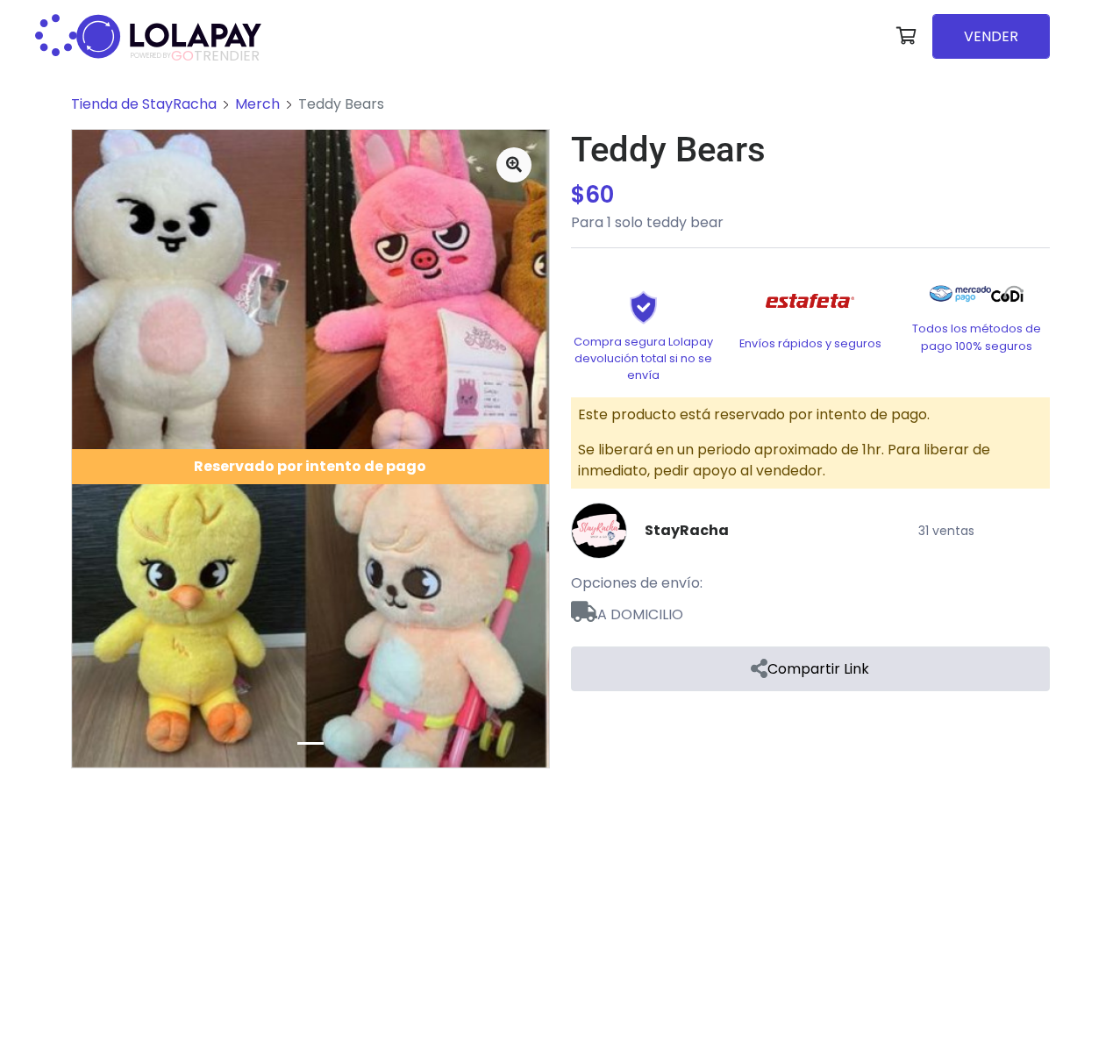 scroll, scrollTop: 0, scrollLeft: 0, axis: both 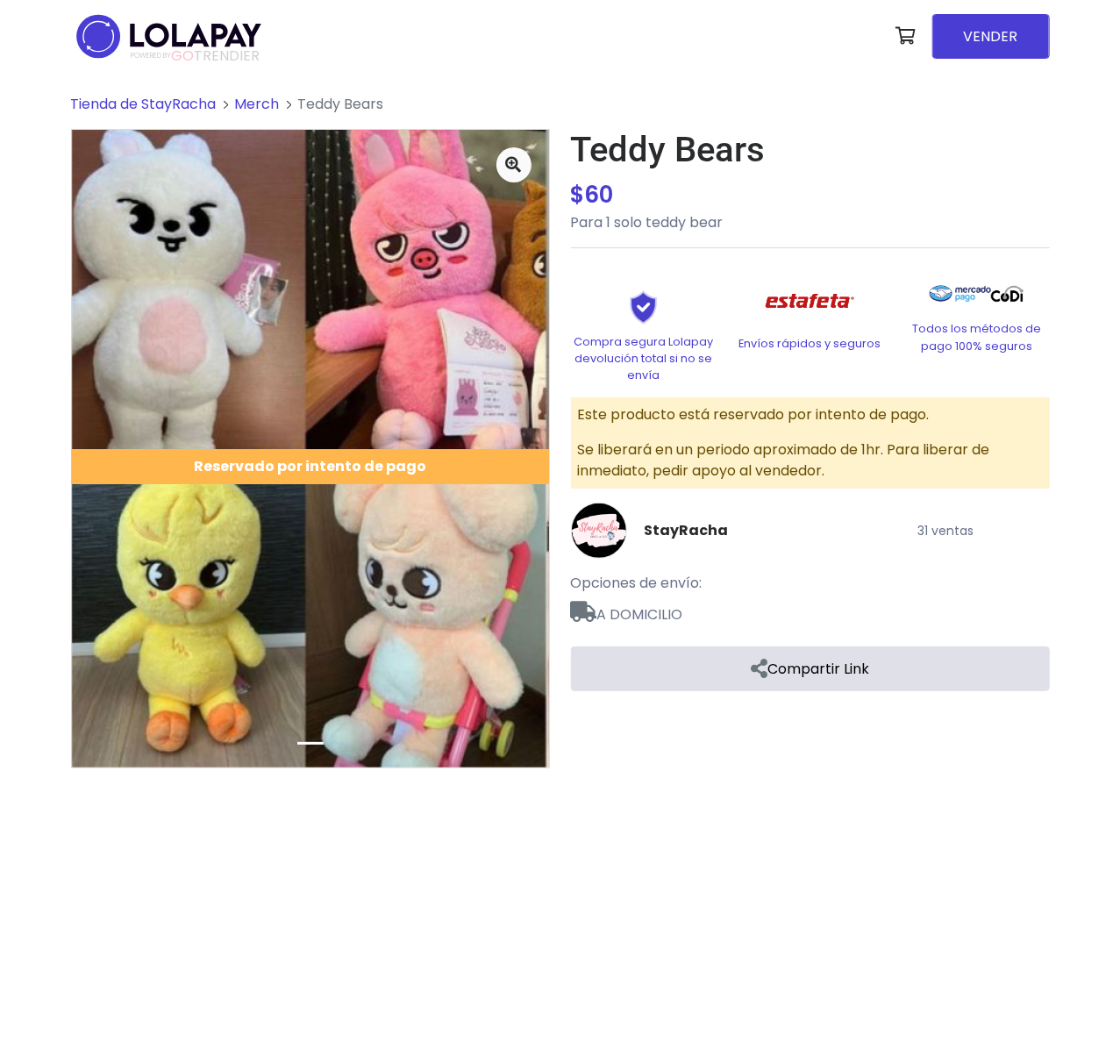click on "Reservado por intento de pago" at bounding box center (310, 467) 